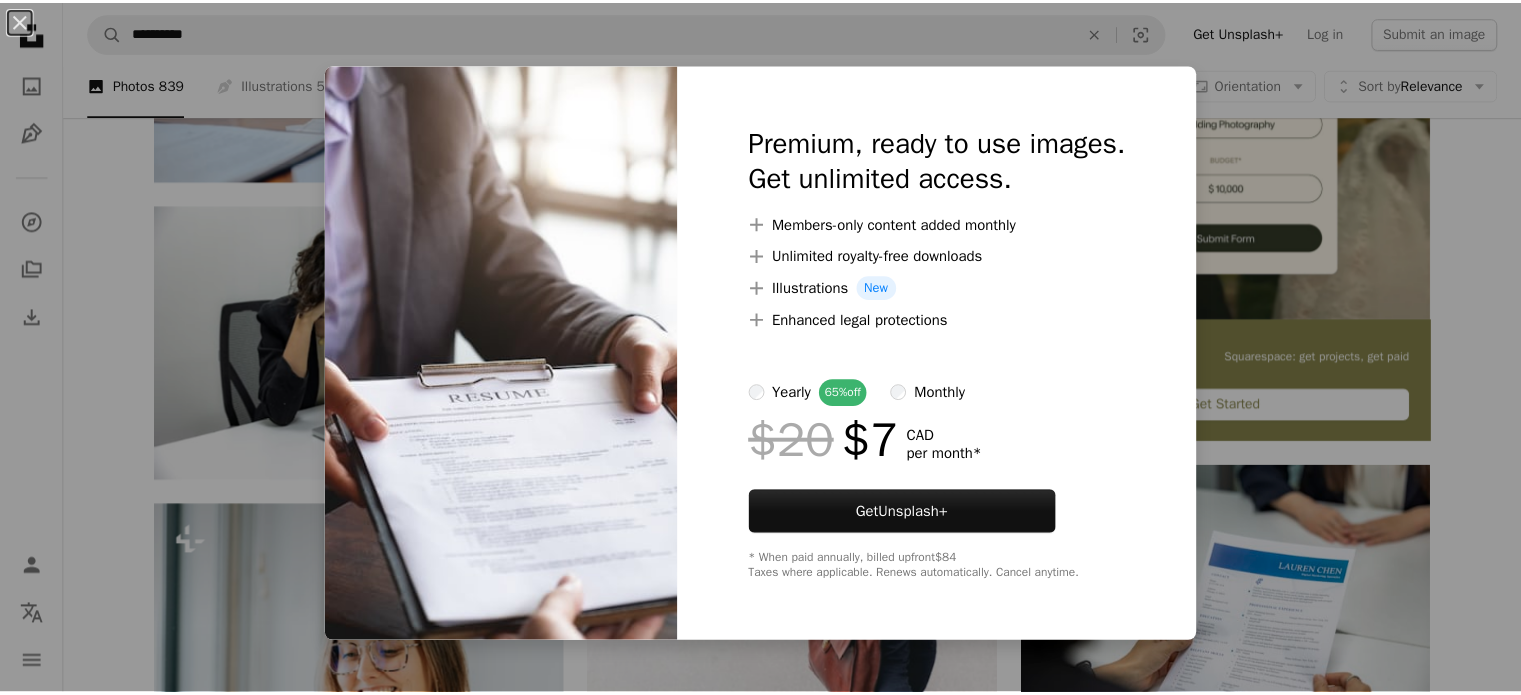 scroll, scrollTop: 0, scrollLeft: 0, axis: both 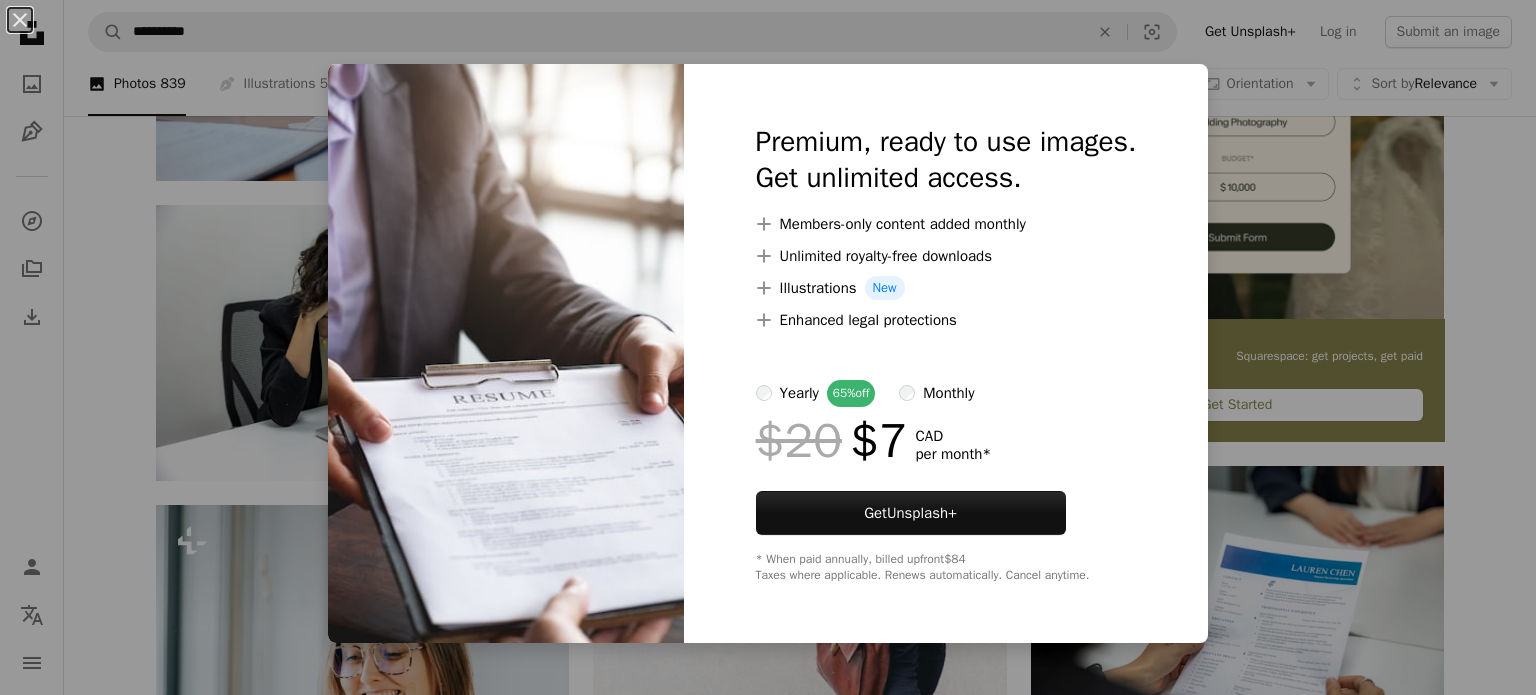 click on "An X shape Premium, ready to use images. Get unlimited access. A plus sign Members-only content added monthly A plus sign Unlimited royalty-free downloads A plus sign Illustrations  New A plus sign Enhanced legal protections yearly 65%  off monthly $20   $7 CAD per month * Get  Unsplash+ * When paid annually, billed upfront  $84 Taxes where applicable. Renews automatically. Cancel anytime." at bounding box center [768, 347] 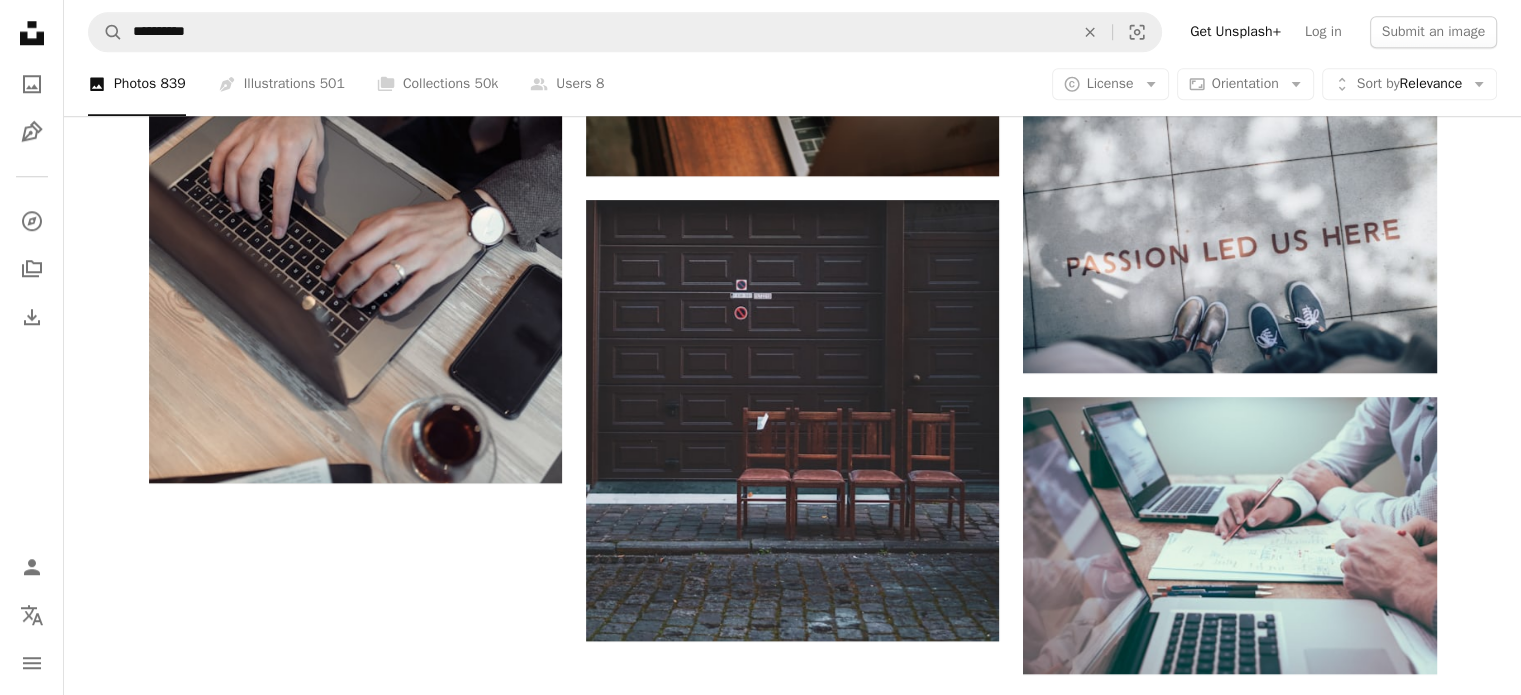 scroll, scrollTop: 2309, scrollLeft: 0, axis: vertical 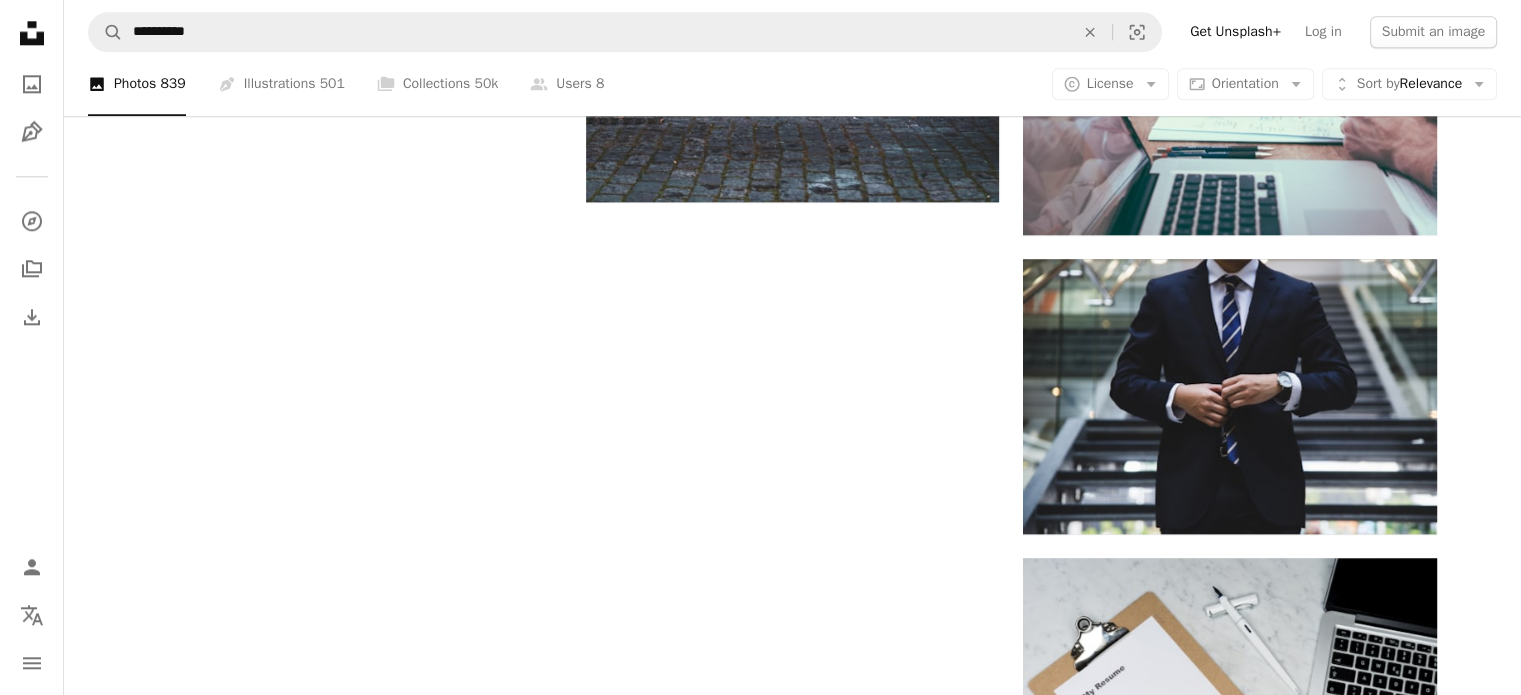 click on "Load more" at bounding box center (793, 1635) 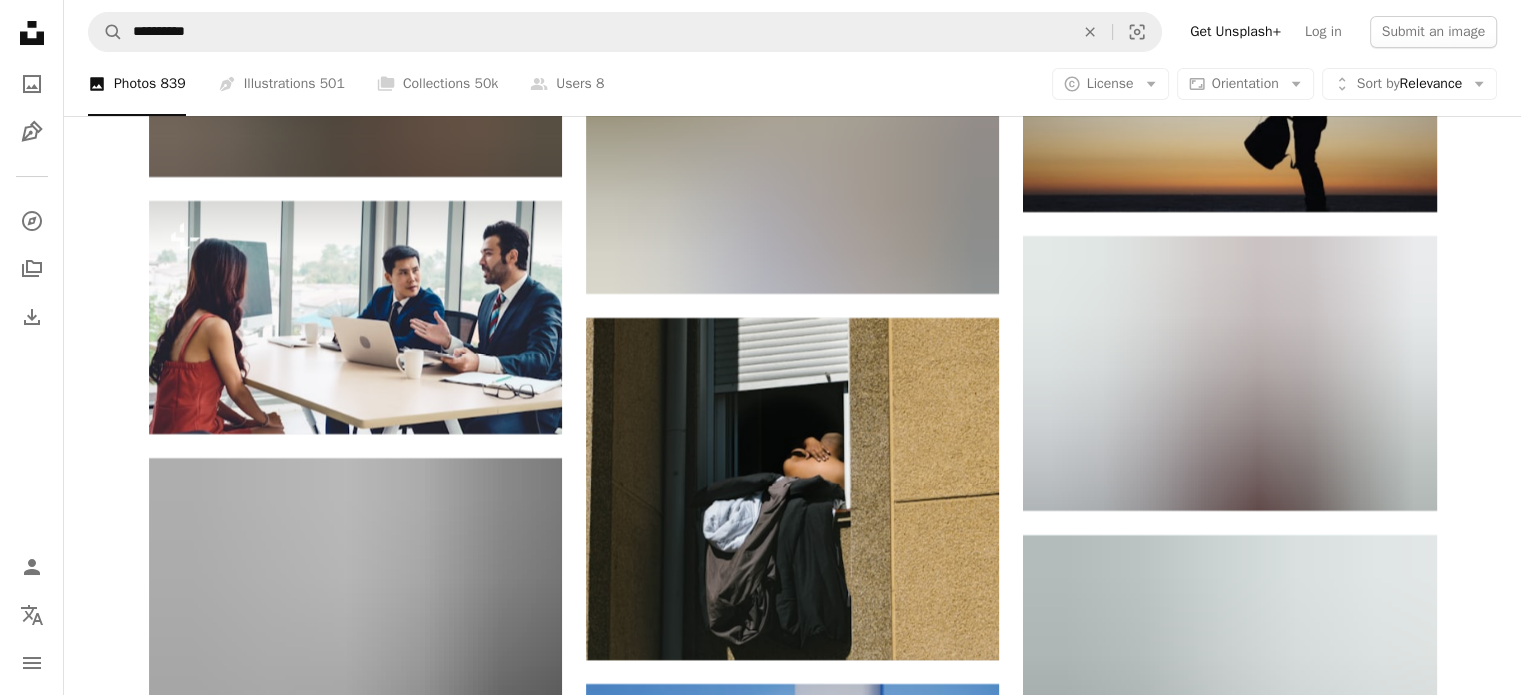 scroll, scrollTop: 30572, scrollLeft: 0, axis: vertical 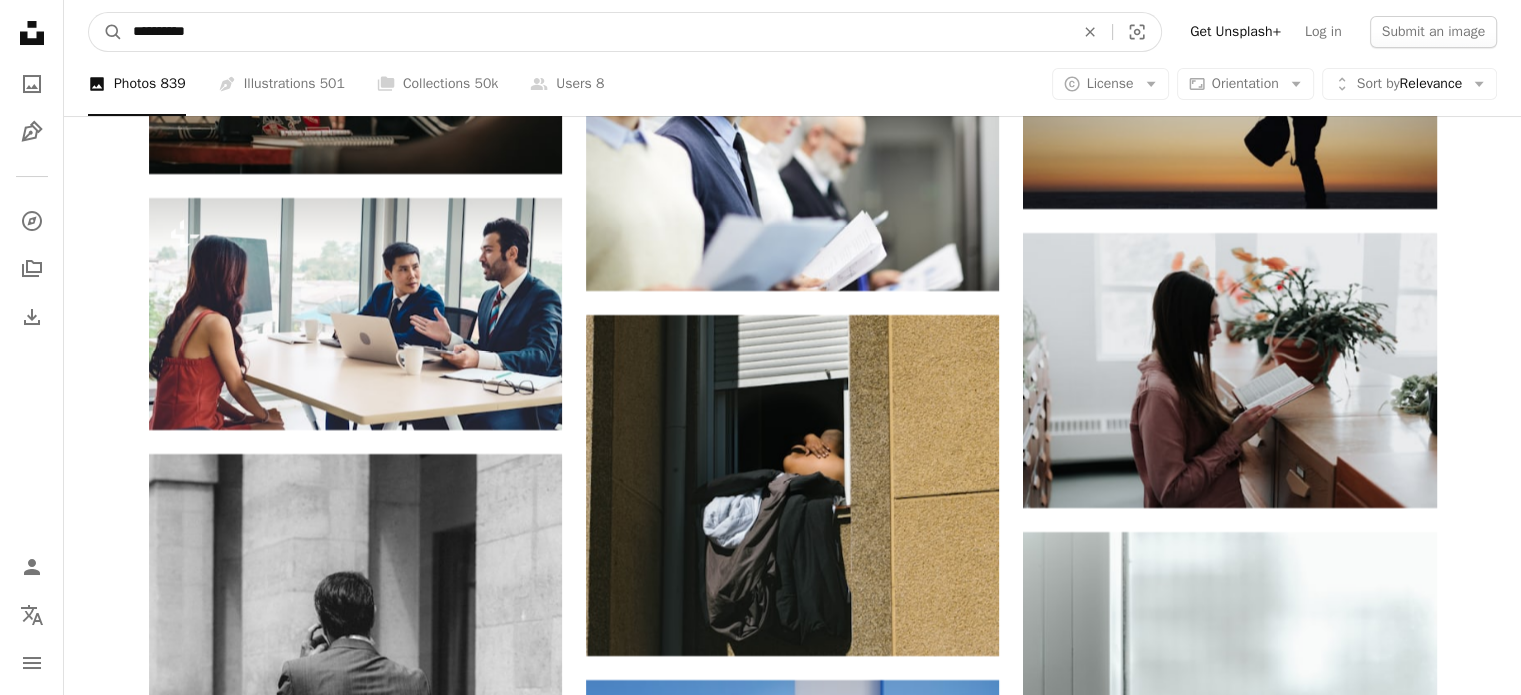 click on "**********" at bounding box center [595, 32] 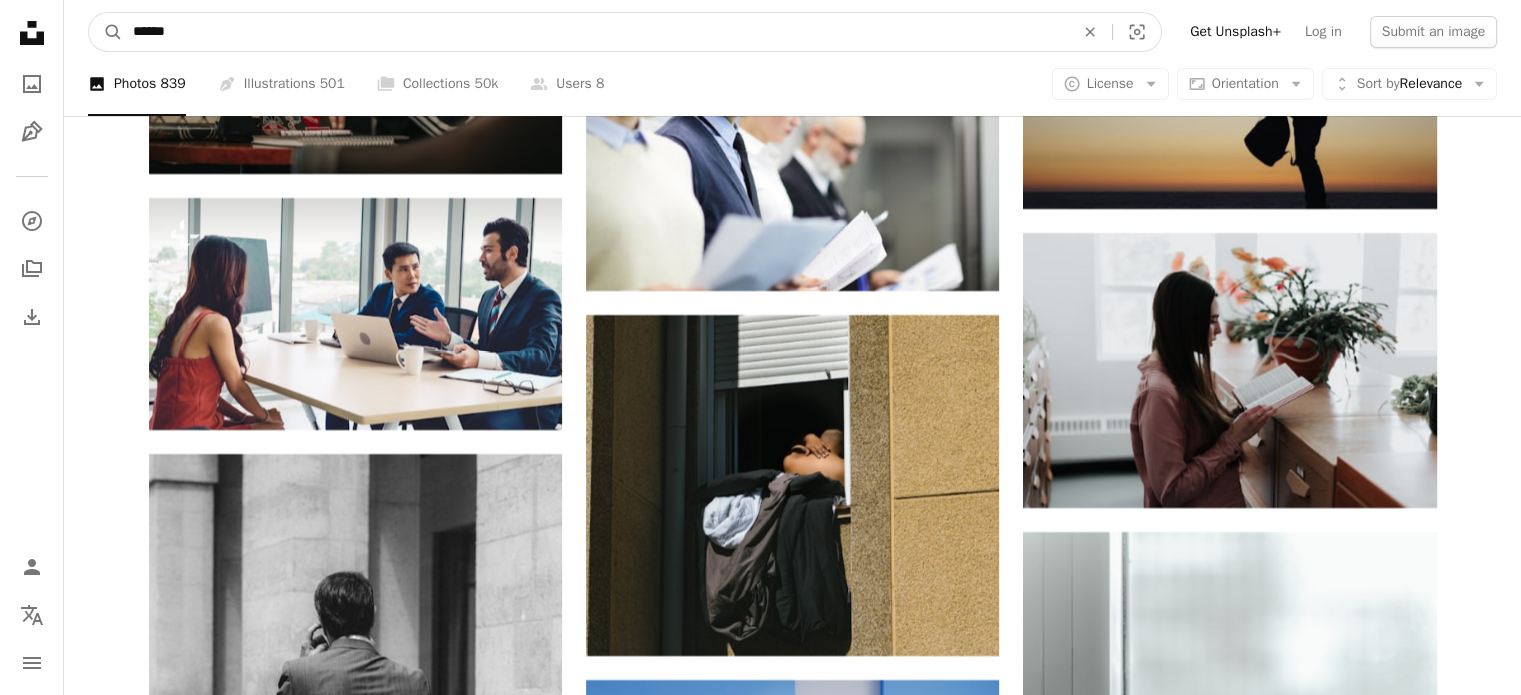 type on "******" 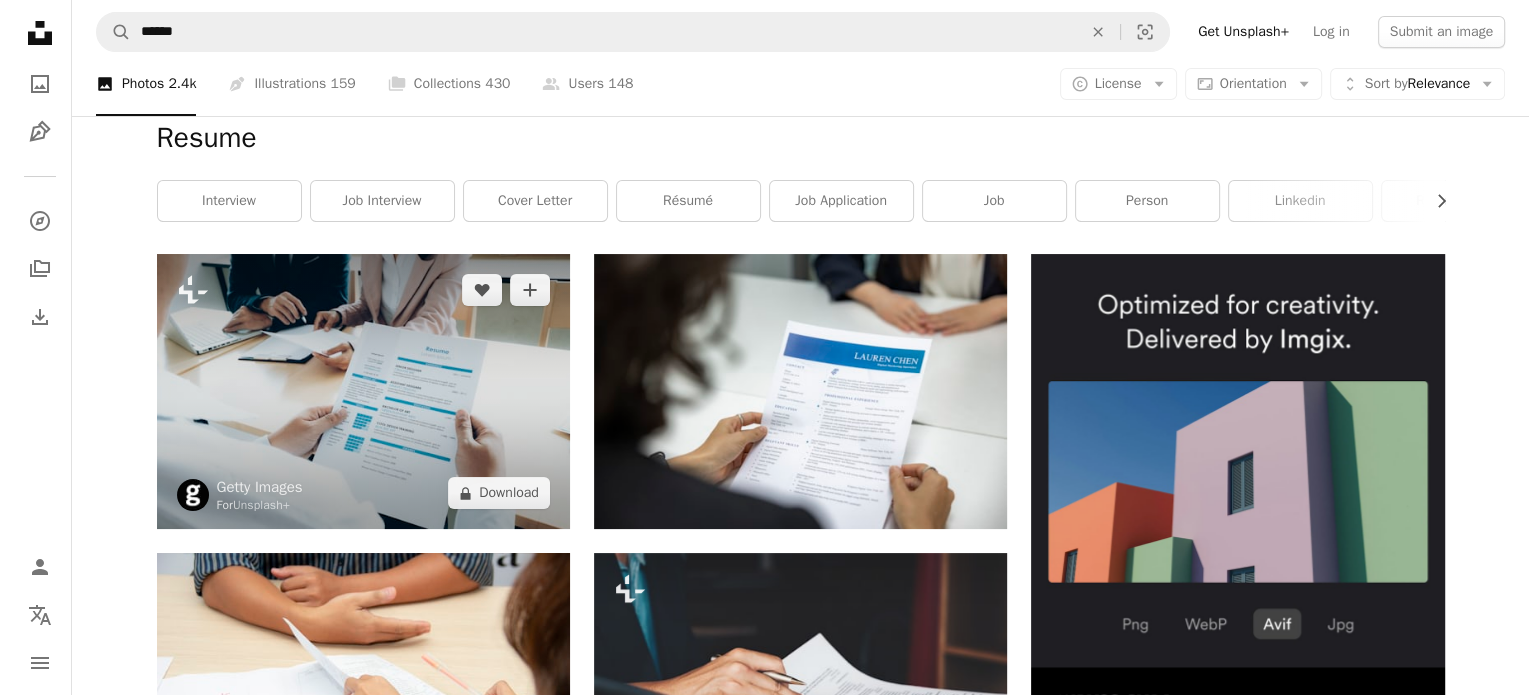 scroll, scrollTop: 0, scrollLeft: 0, axis: both 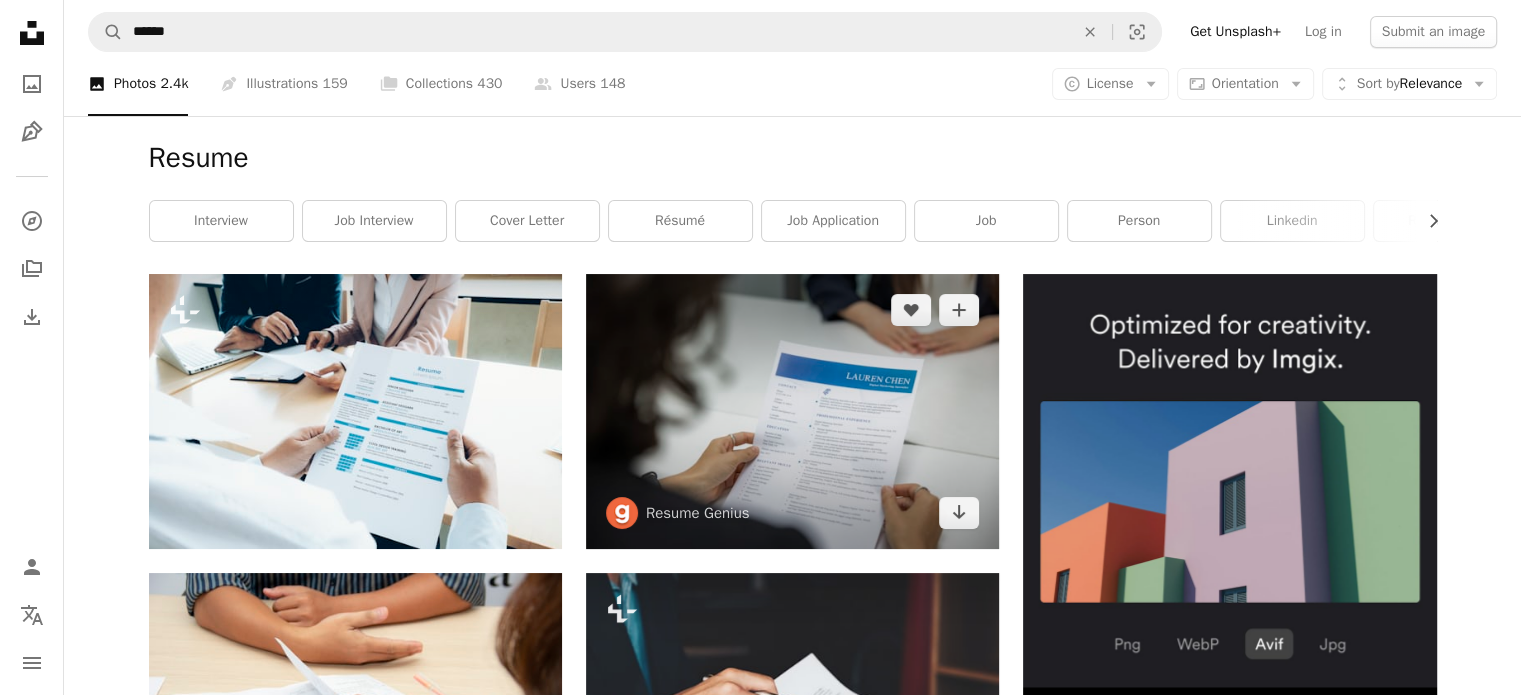 click at bounding box center [792, 411] 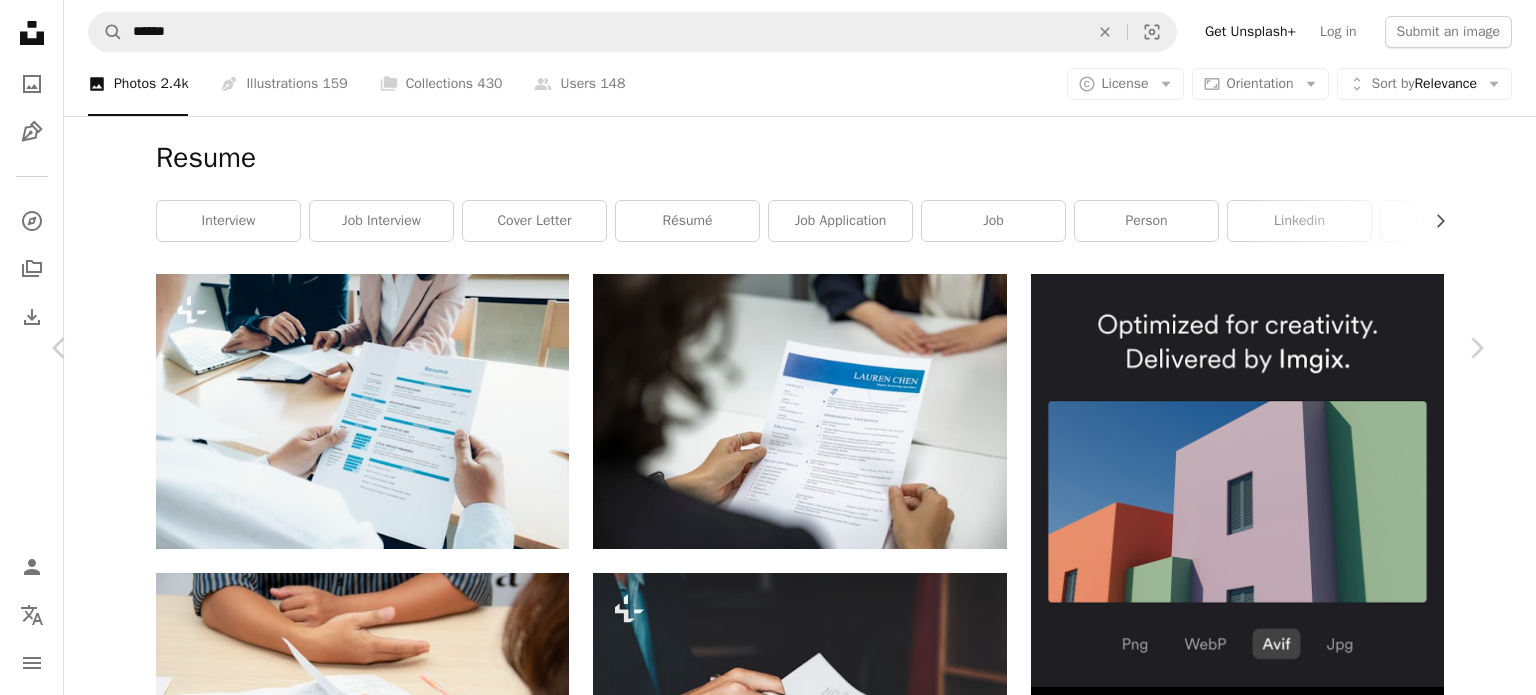 scroll, scrollTop: 872, scrollLeft: 0, axis: vertical 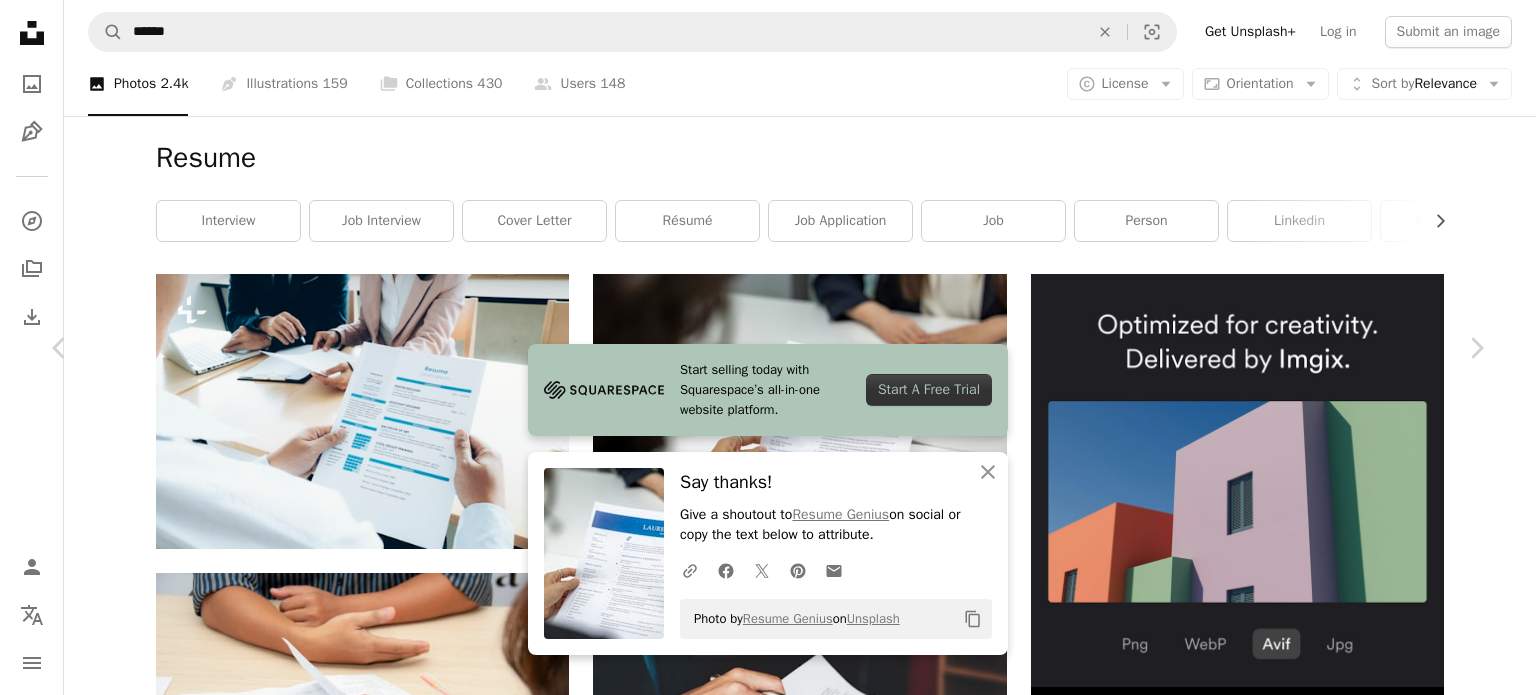 click on "Views 6,740,823 Downloads 35,174 Featured in Business & Work A forward-right arrow Share Info icon Info More Actions Closeup view of job applicant resume and CV paper during job interview Calendar outlined Published on  [DATE] Camera Canon, EOS R6 Safety Free to use under the  Unsplash License career recruitment resume recruit job seeker work experience candidate credentials qualifications hiring process interview preparation job applicant skillset cv resume woman girl blue female adult text Free images" at bounding box center [760, 4445] 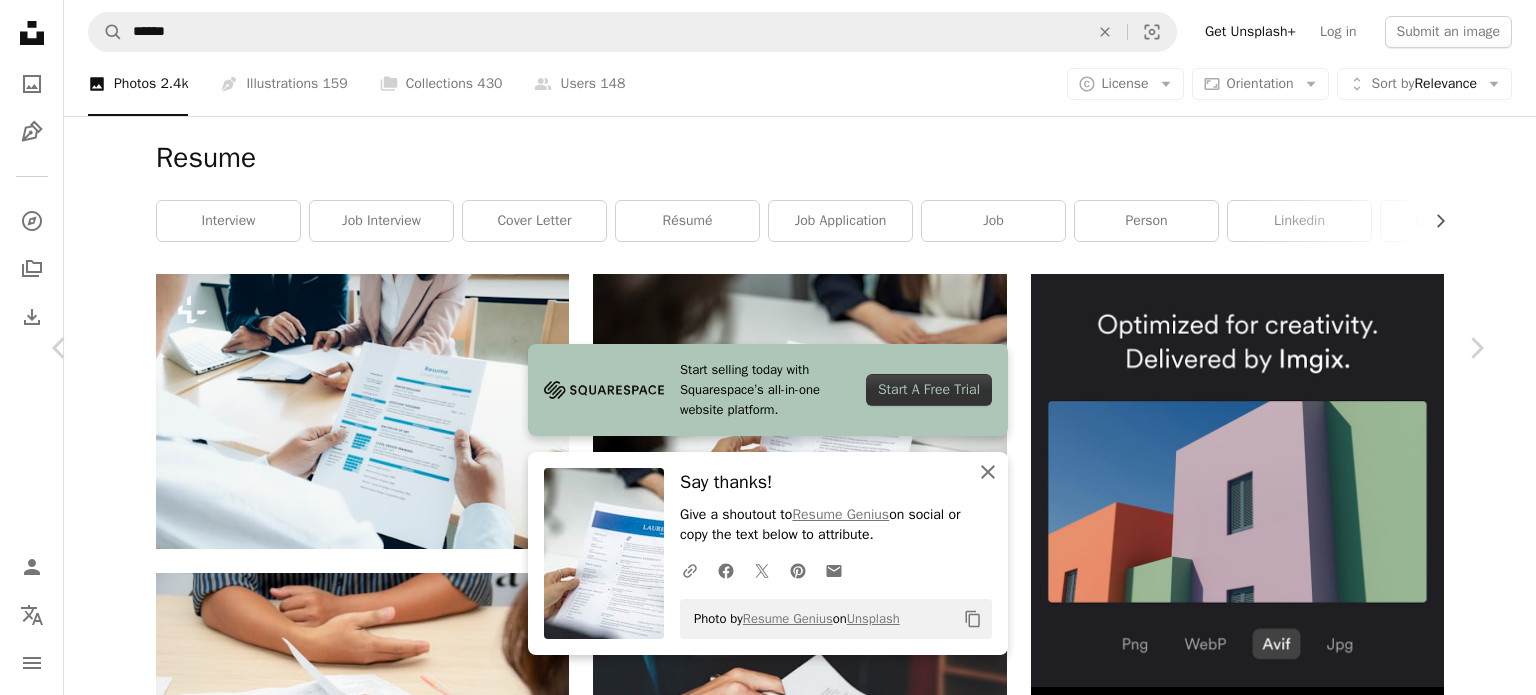 drag, startPoint x: 994, startPoint y: 365, endPoint x: 978, endPoint y: 459, distance: 95.35198 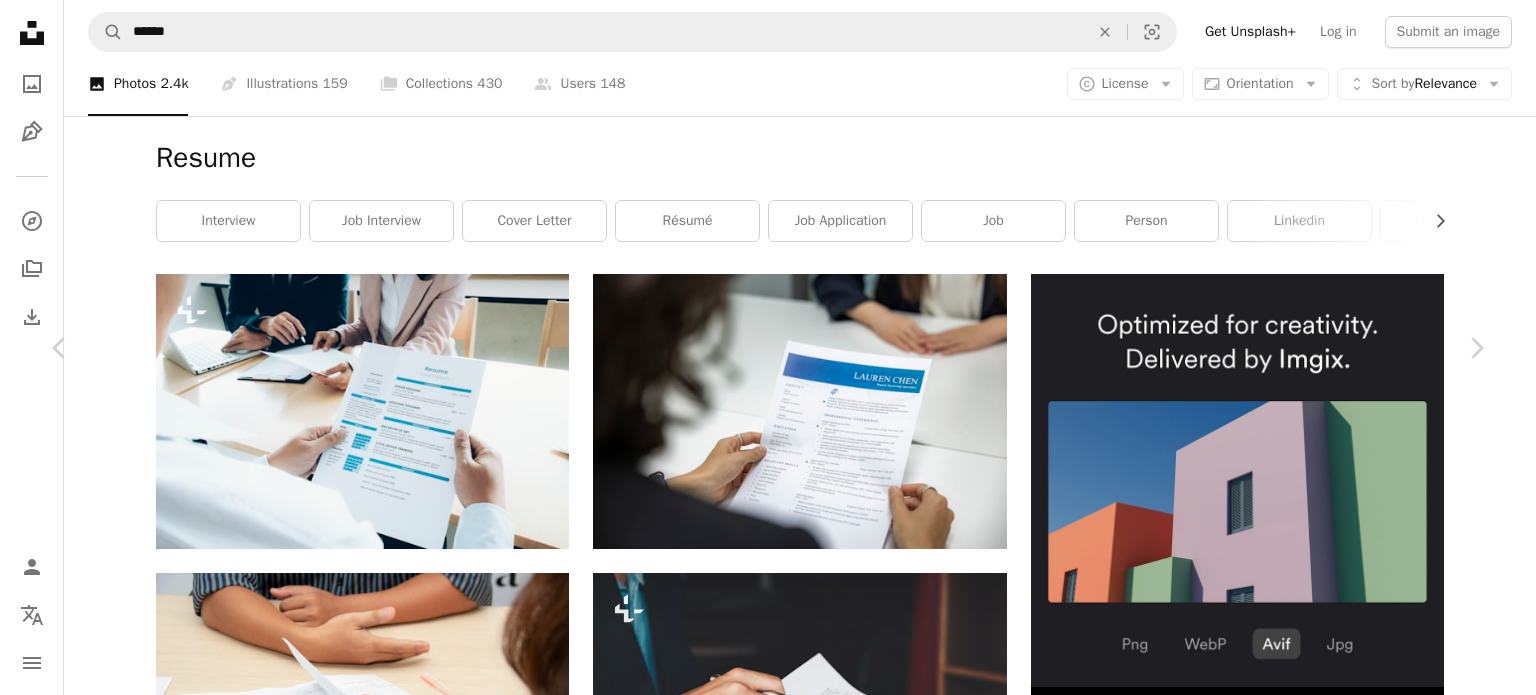 click on "Start selling today with Squarespace’s all-in-one website platform. Start A Free Trial An X shape Close Say thanks! Give a shoutout to  [BRAND]  on social or copy the text below to attribute. A URL sharing icon (chains) Facebook icon X (formerly Twitter) icon Pinterest icon An envelope Photo by  [BRAND]  on  Unsplash
Copy content [BRAND] [USERNAME] A heart A plus sign Edit image   Plus sign for Unsplash+ Download free Chevron down Zoom in Views 6,740,823 Downloads 35,174 Featured in Business & Work A forward-right arrow Share Info icon Info More Actions Closeup view of job applicant resume and CV paper during job interview Calendar outlined Published on  [DATE] Camera Canon, EOS R6 Safety Free to use under the  Unsplash License career recruitment resume recruit job seeker work experience candidate credentials qualifications hiring process interview preparation job applicant skillset cv resume woman girl blue female adult text  |" at bounding box center [760, 5450] 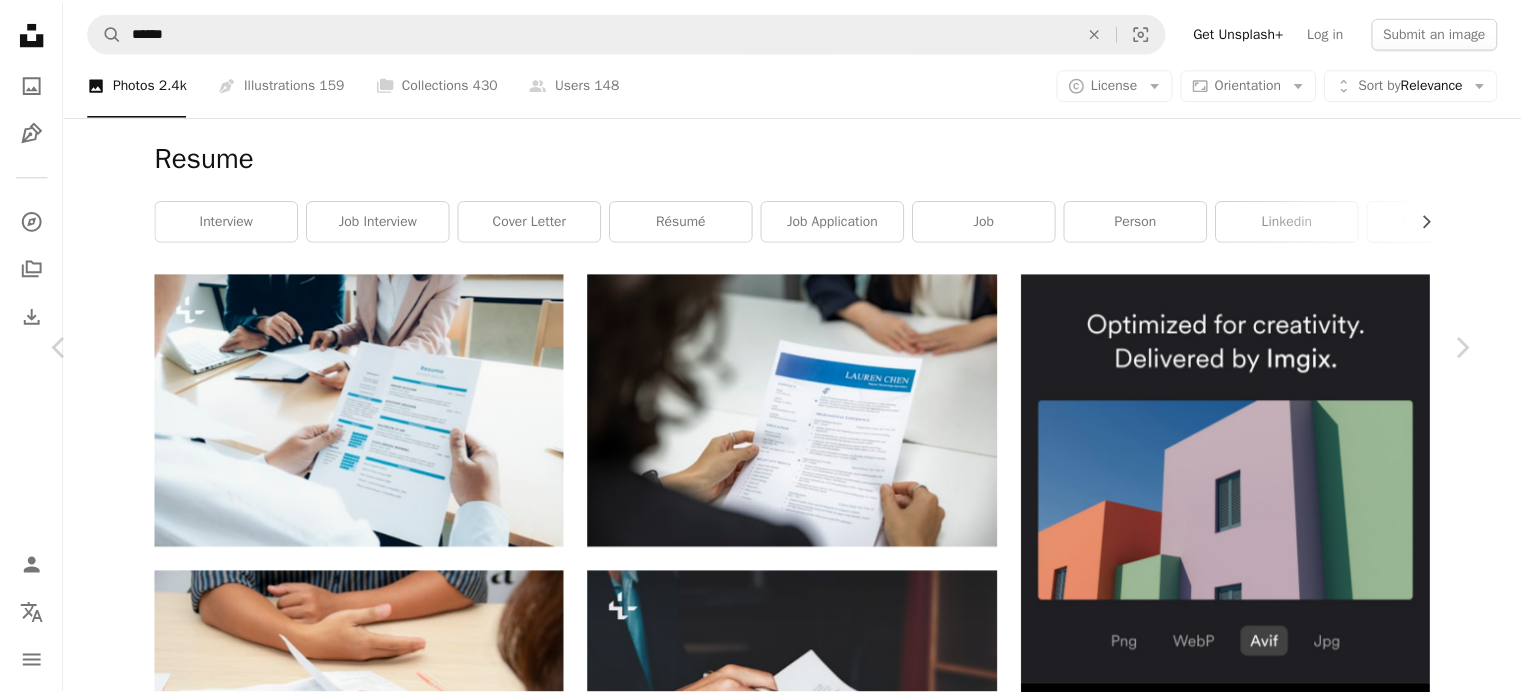scroll, scrollTop: 0, scrollLeft: 0, axis: both 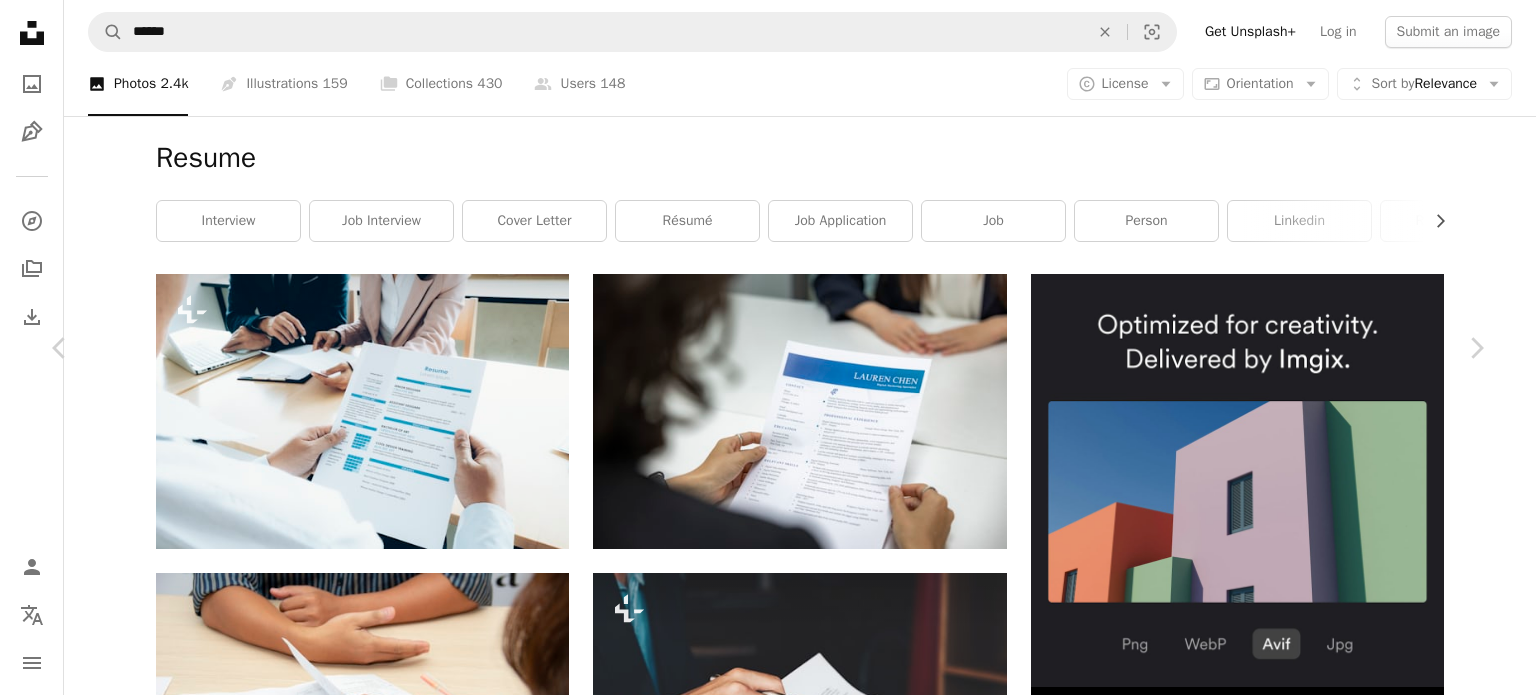 click on "An X shape Chevron left Chevron right [BRAND] [USERNAME] A heart A plus sign Edit image   Plus sign for Unsplash+ Download free Chevron down Zoom in Views 6,740,823 Downloads 35,174 Featured in Business & Work A forward-right arrow Share Info icon Info More Actions Closeup view of job applicant resume and CV paper during job interview Calendar outlined Published on  [DATE] Camera Canon, EOS R6 Safety Free to use under the  Unsplash License career recruitment resume recruit job seeker work experience candidate credentials qualifications hiring process interview preparation job applicant skillset cv resume woman girl blue female adult text Free images Browse premium related images on iStock  |  Save 20% with code UNSPLASH20 View more on iStock  ↗ Related images A heart A plus sign [FIRST] [LAST] www.carrieallen.com Available for hire A checkmark inside of a circle Arrow pointing down Plus sign for Unsplash+ A heart A plus sign Getty Images For  Unsplash+ A lock   Download A heart A plus sign" at bounding box center (768, 4422) 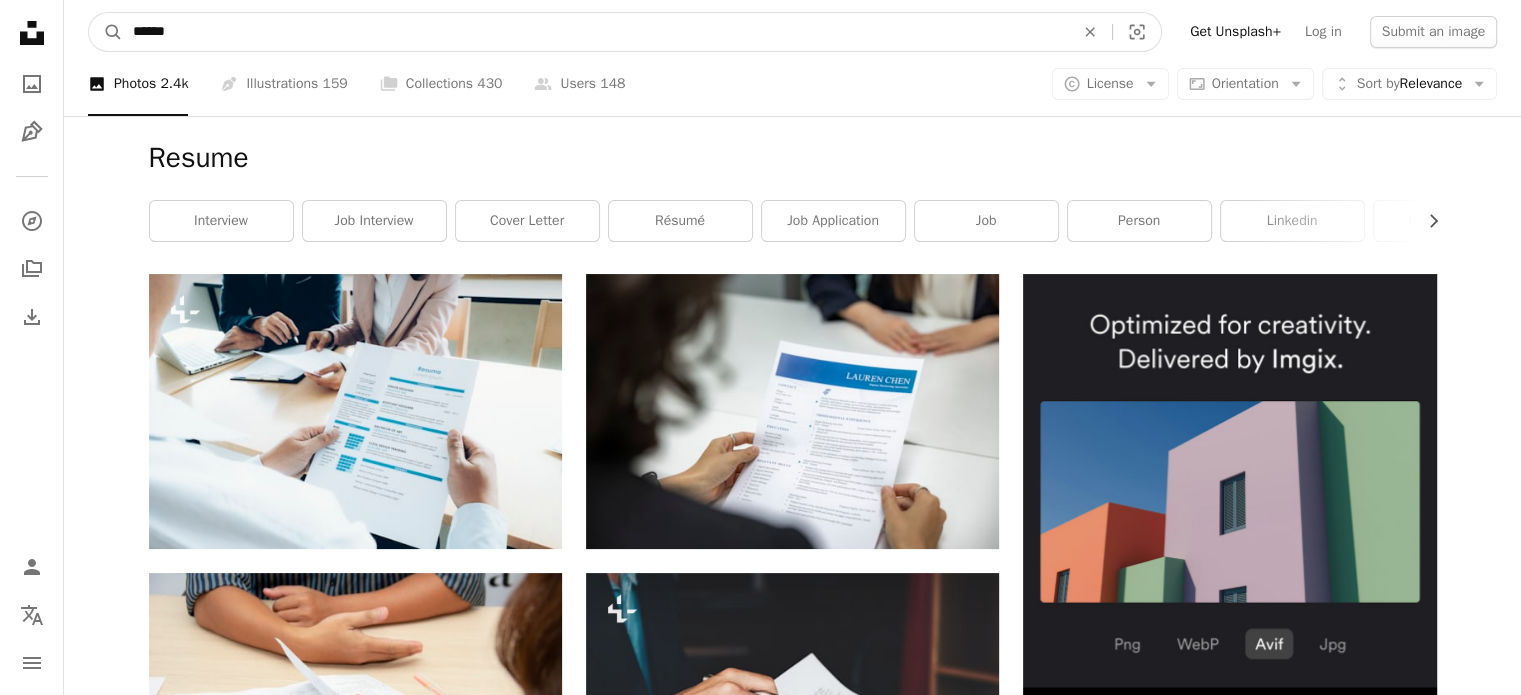 click on "******" at bounding box center [595, 32] 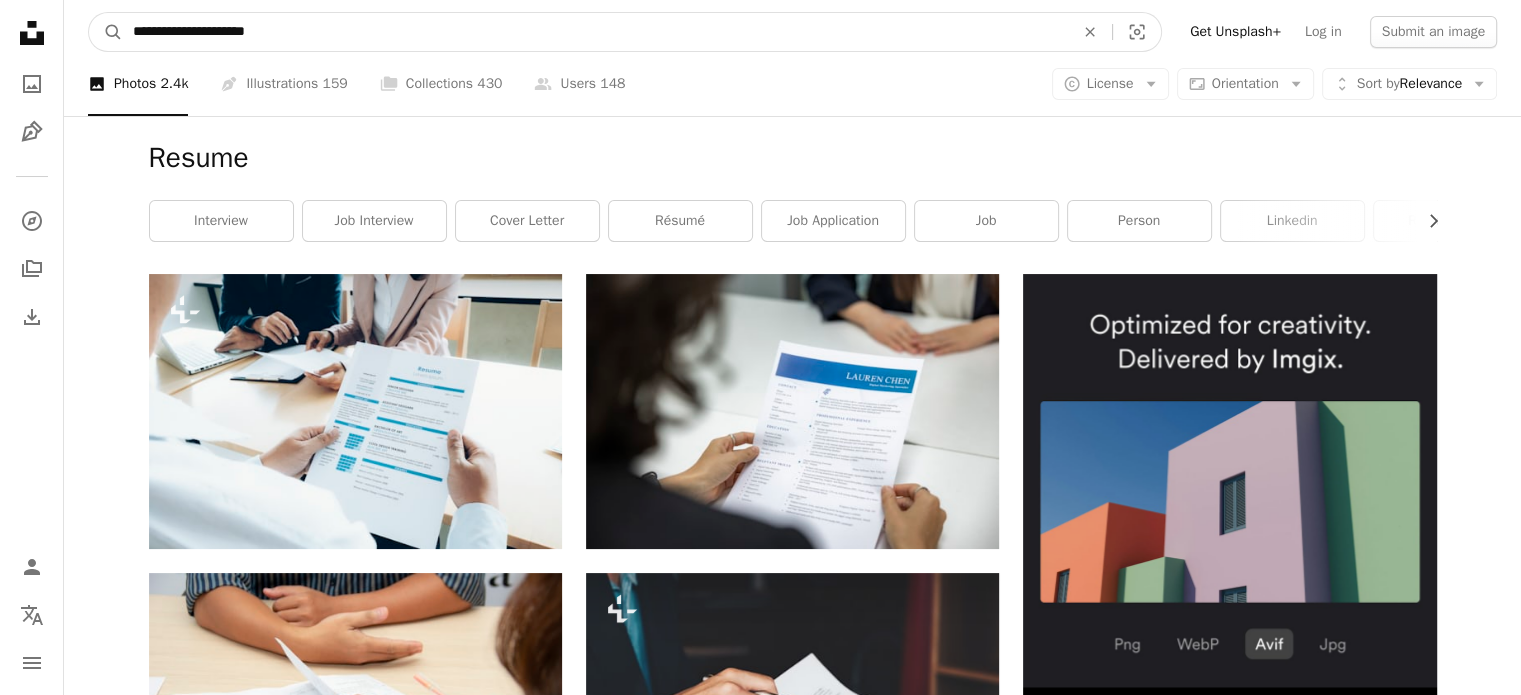 type on "**********" 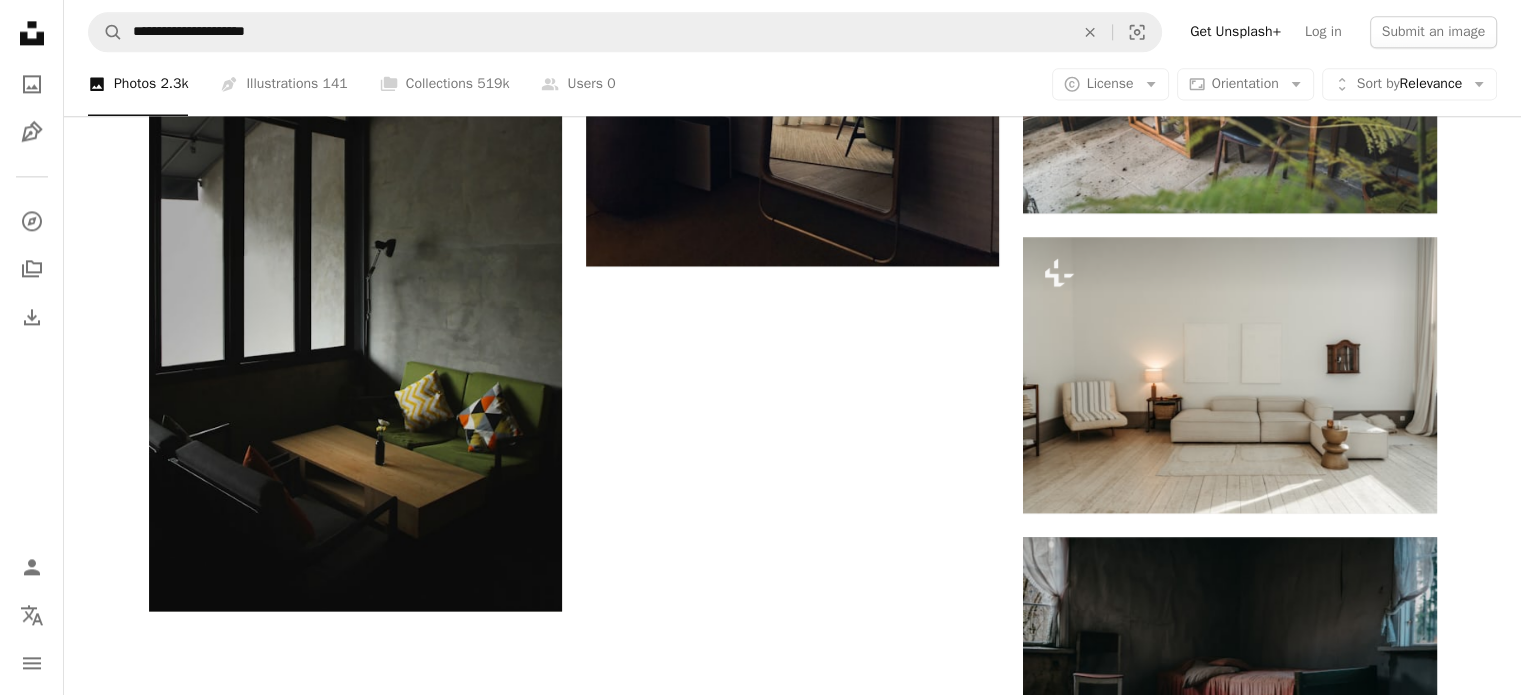 scroll, scrollTop: 3096, scrollLeft: 0, axis: vertical 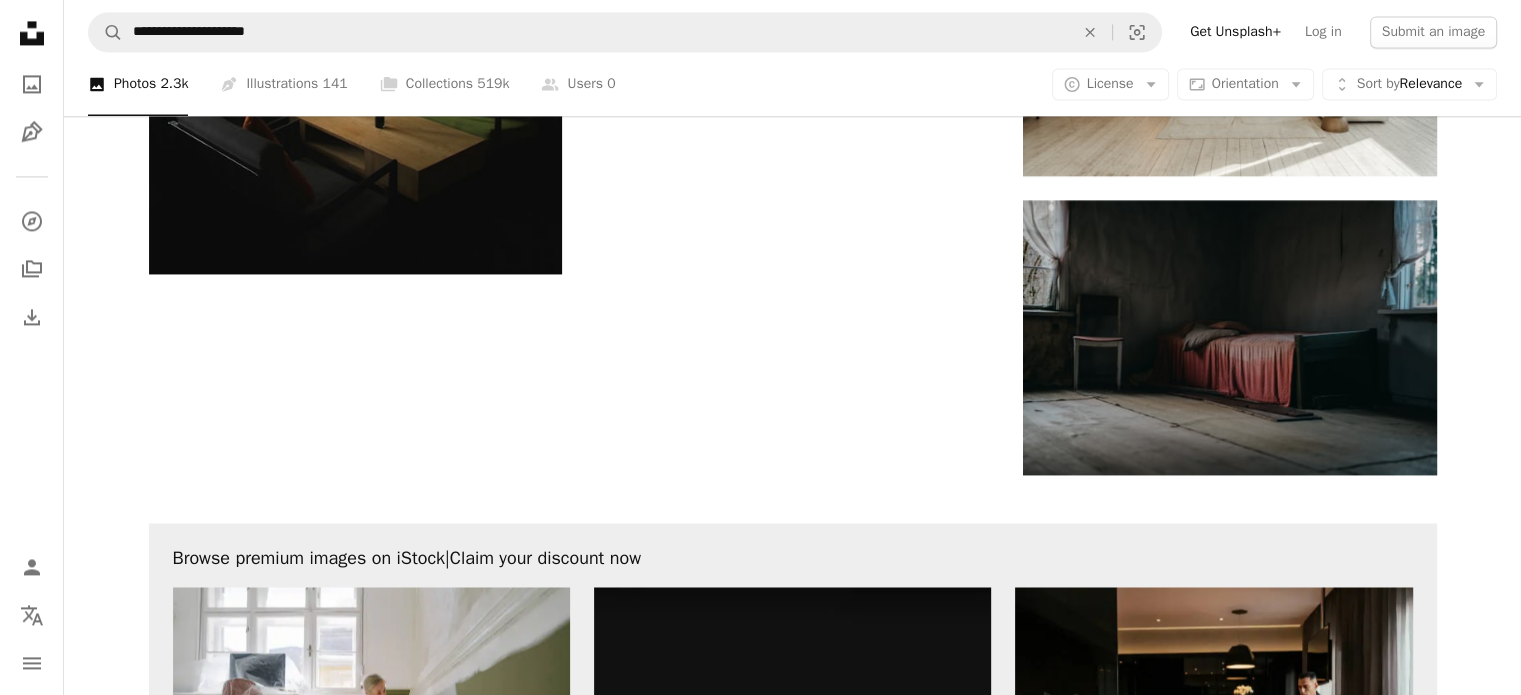click on "Load more" at bounding box center [793, 1277] 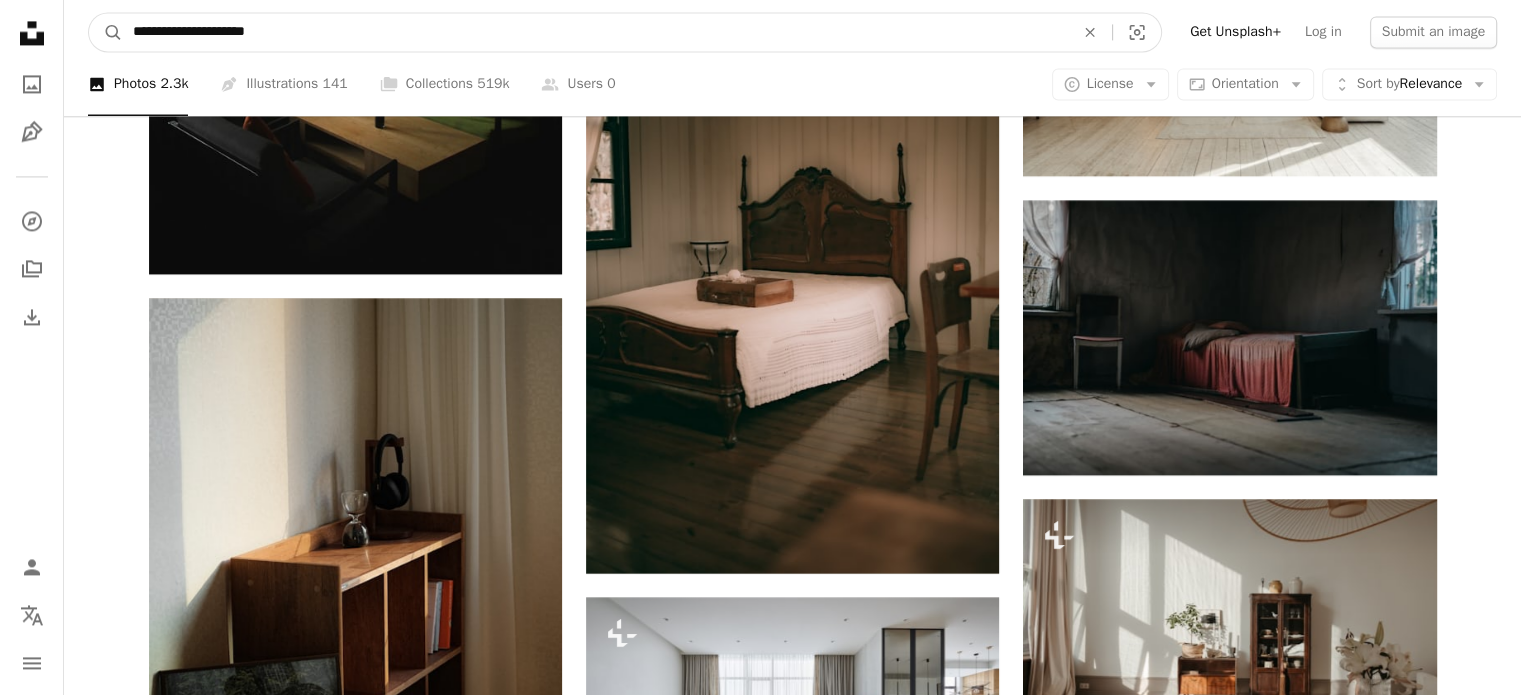 click on "**********" at bounding box center [595, 32] 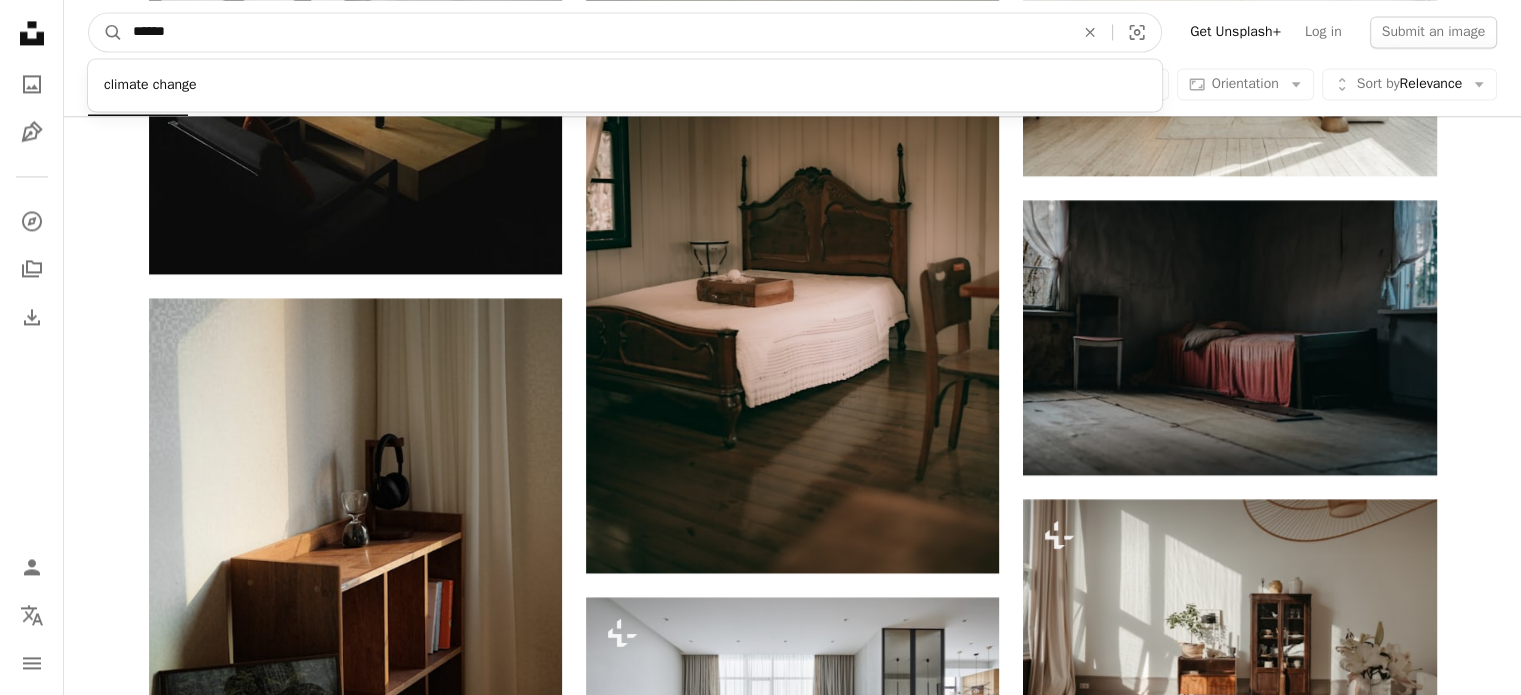 type on "******" 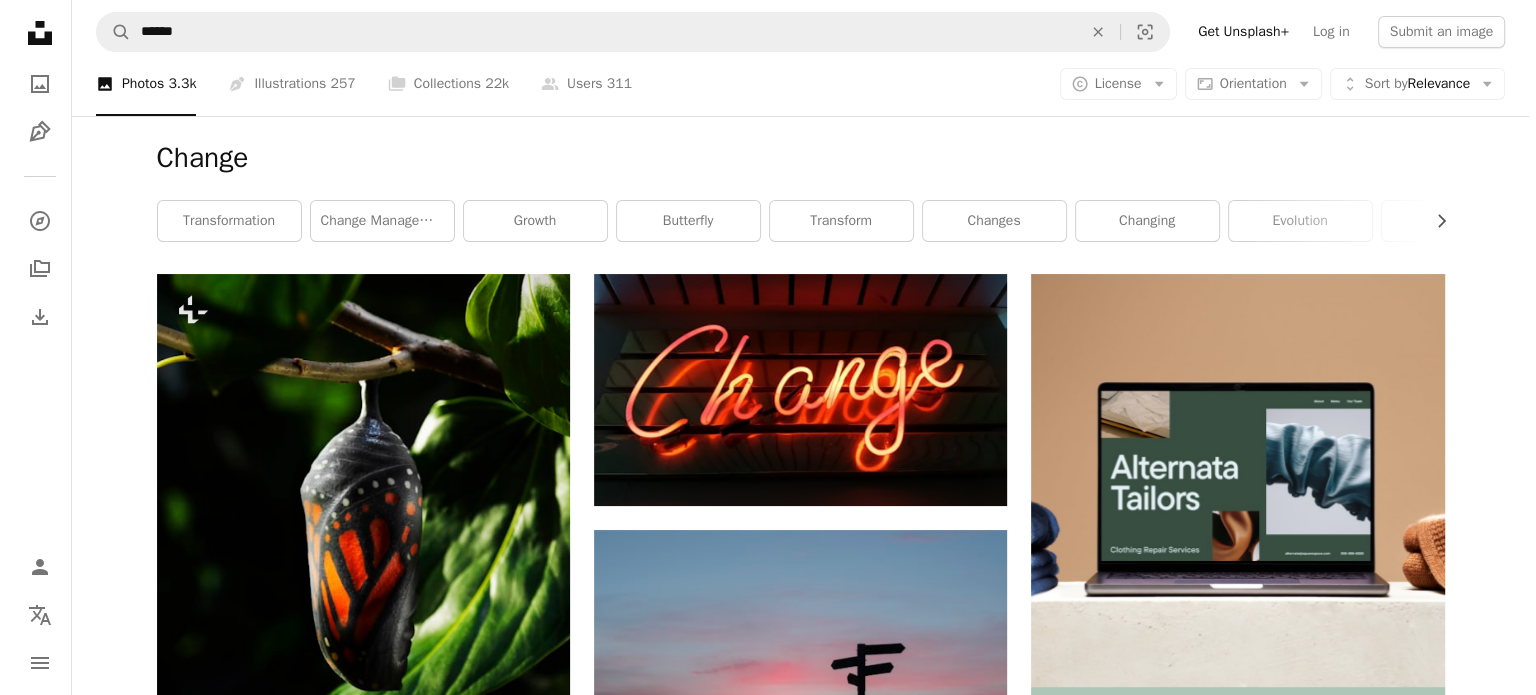 scroll, scrollTop: 48, scrollLeft: 0, axis: vertical 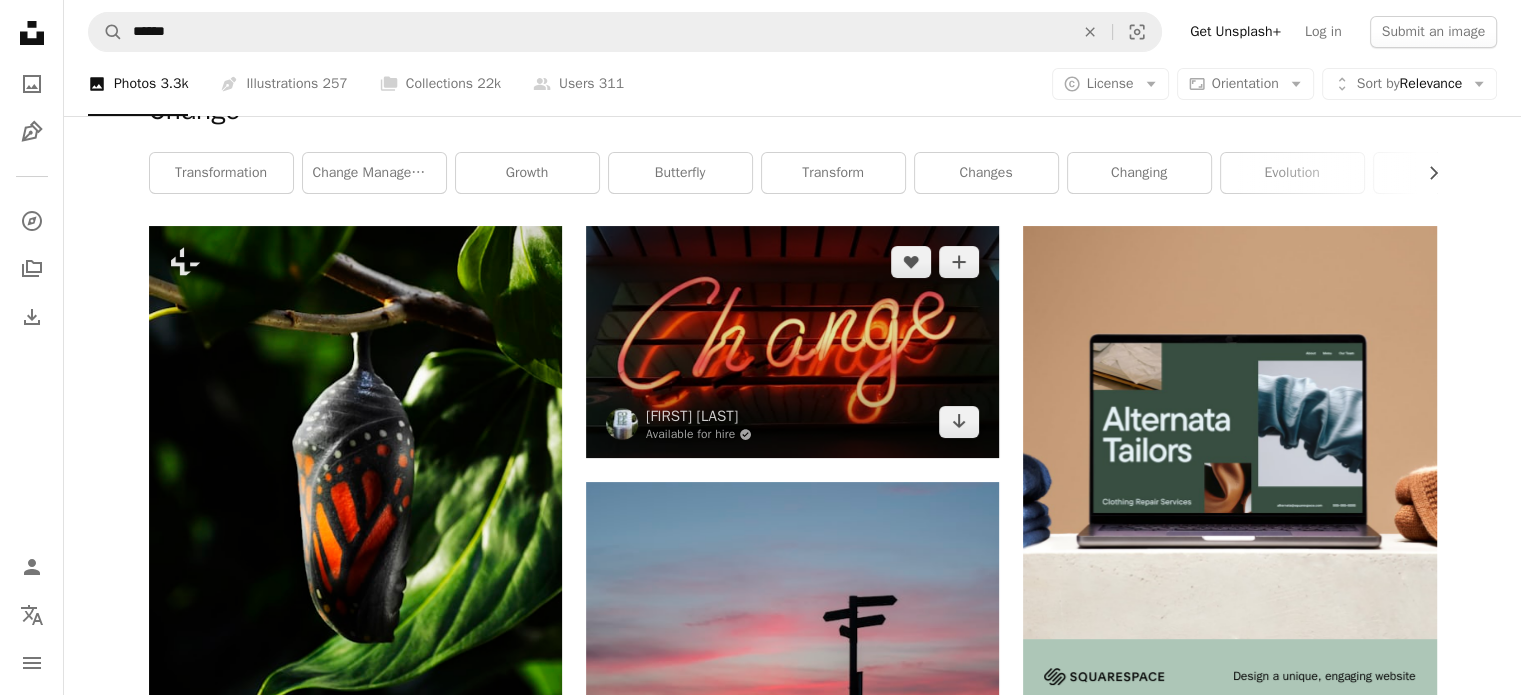 click at bounding box center [792, 342] 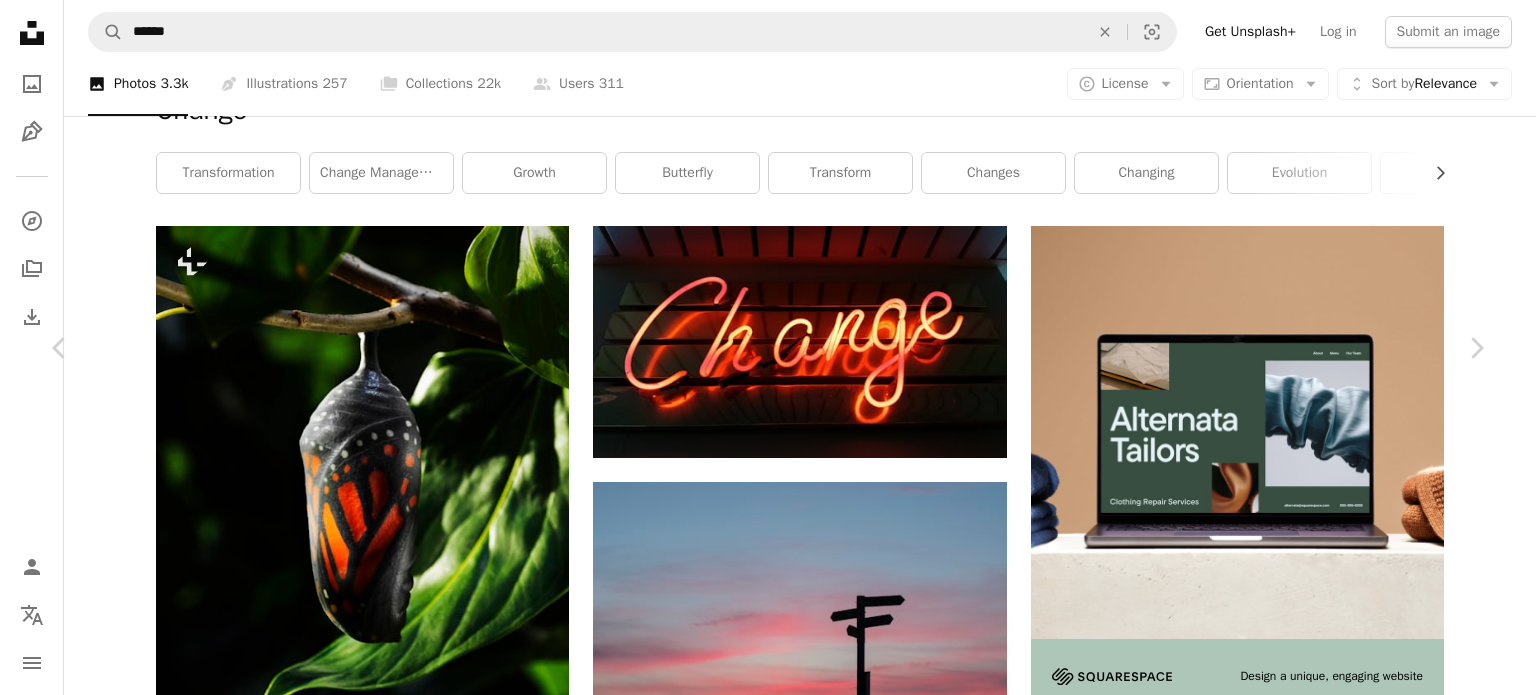 click on "Download free" at bounding box center (1287, 4490) 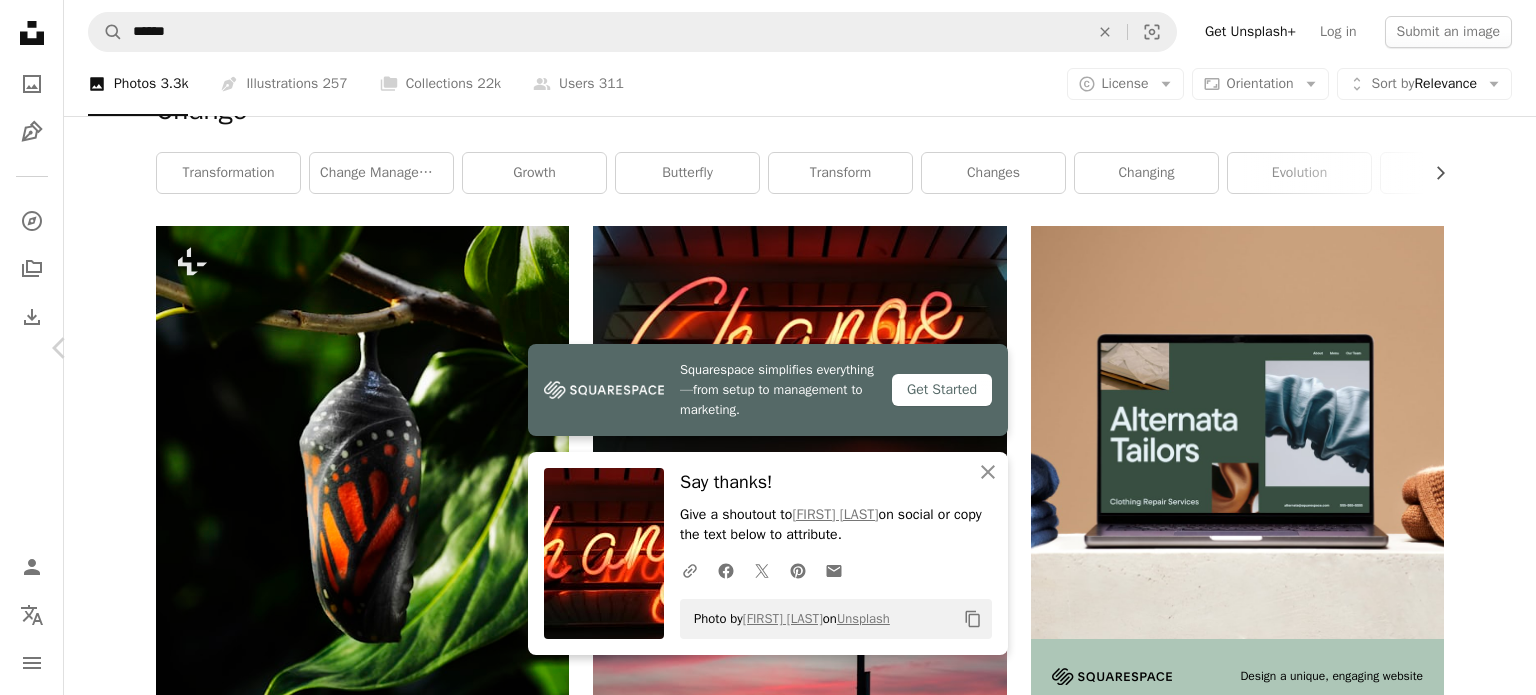 click on "Chevron right" at bounding box center [1476, 348] 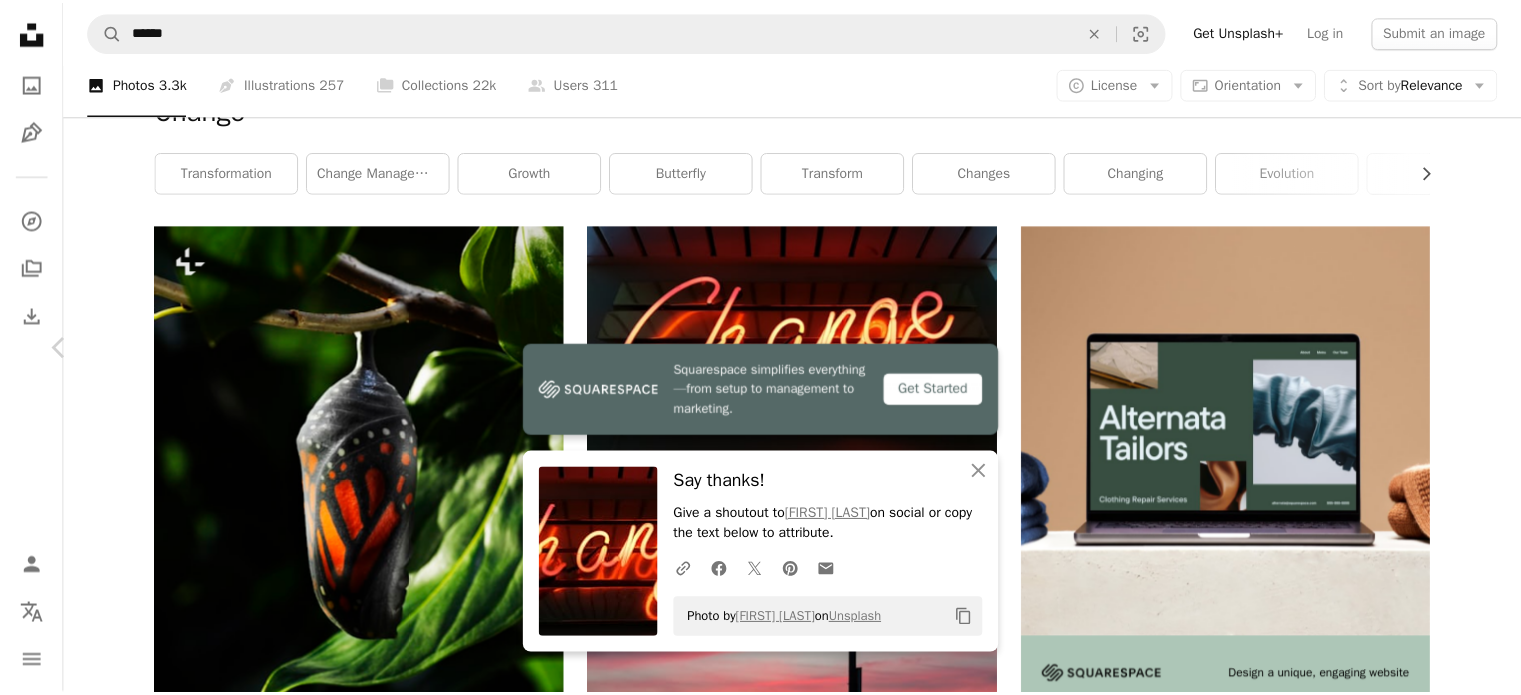 scroll, scrollTop: 532, scrollLeft: 0, axis: vertical 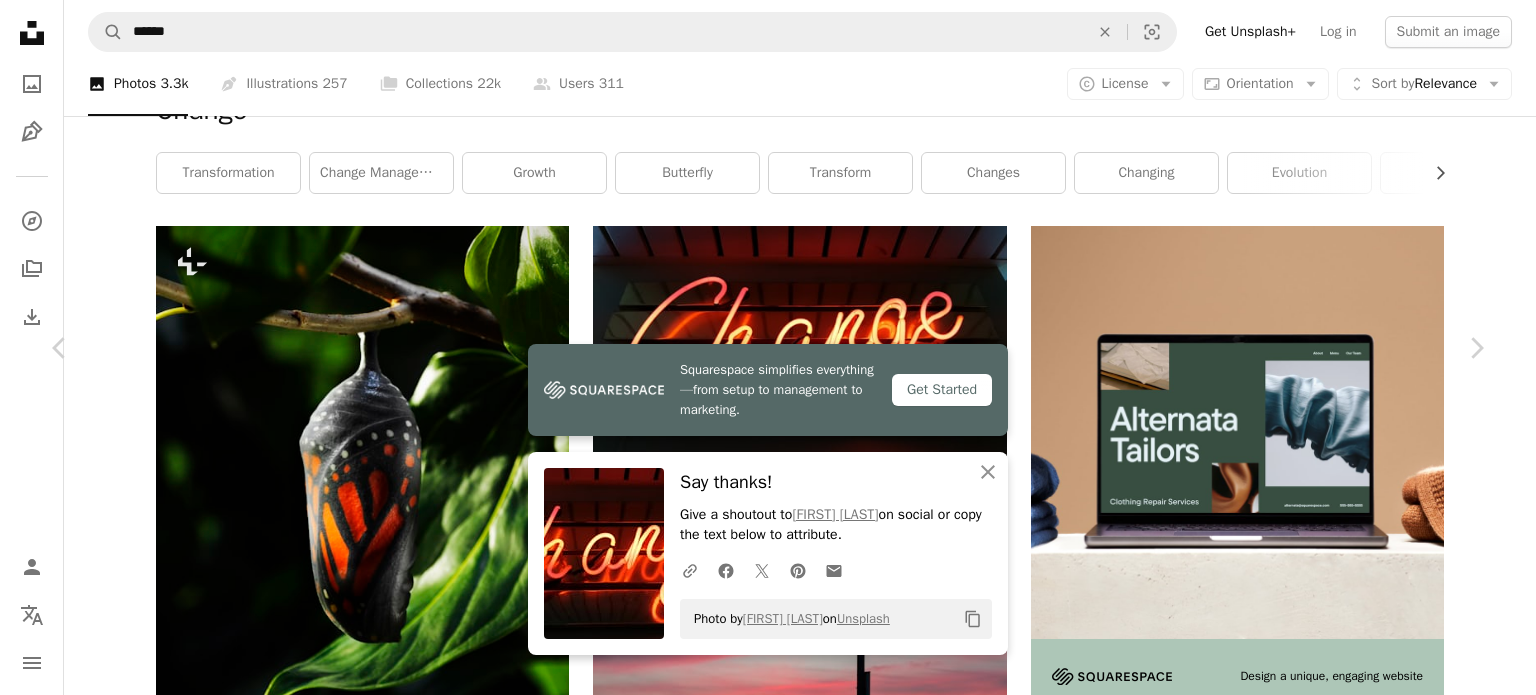 click on "An X shape Chevron left Chevron right Squarespace simplifies everything—from setup to management to marketing. Get Started An X shape Close Say thanks! Give a shoutout to  [FIRST] [LAST]  on social or copy the text below to attribute. A URL sharing icon (chains) Facebook icon X (formerly Twitter) icon Pinterest icon An envelope Photo by  [FIRST] [LAST]  on  Unsplash
Copy content [FIRST] [LAST] [USERNAME] A heart A plus sign Edit image   Plus sign for Unsplash+ Download free Chevron down Zoom in Views 89,741,356 Downloads 1,008,959 Featured in Photos A forward-right arrow Share Info icon Info More Actions Calendar outlined Published on  [DATE] Safety Free to use under the  Unsplash License green autumn fall color red orange leaves leaf wallpapers backgrounds colour line autumn leaves solid color wallpaper thanksgiving background thanksgiving wallpaper hanging fall backgrounds washing line fall wallpapers Backgrounds Browse premium related images on iStock  |  Save 20% with code UNSPLASH20  ↗" at bounding box center (768, 4790) 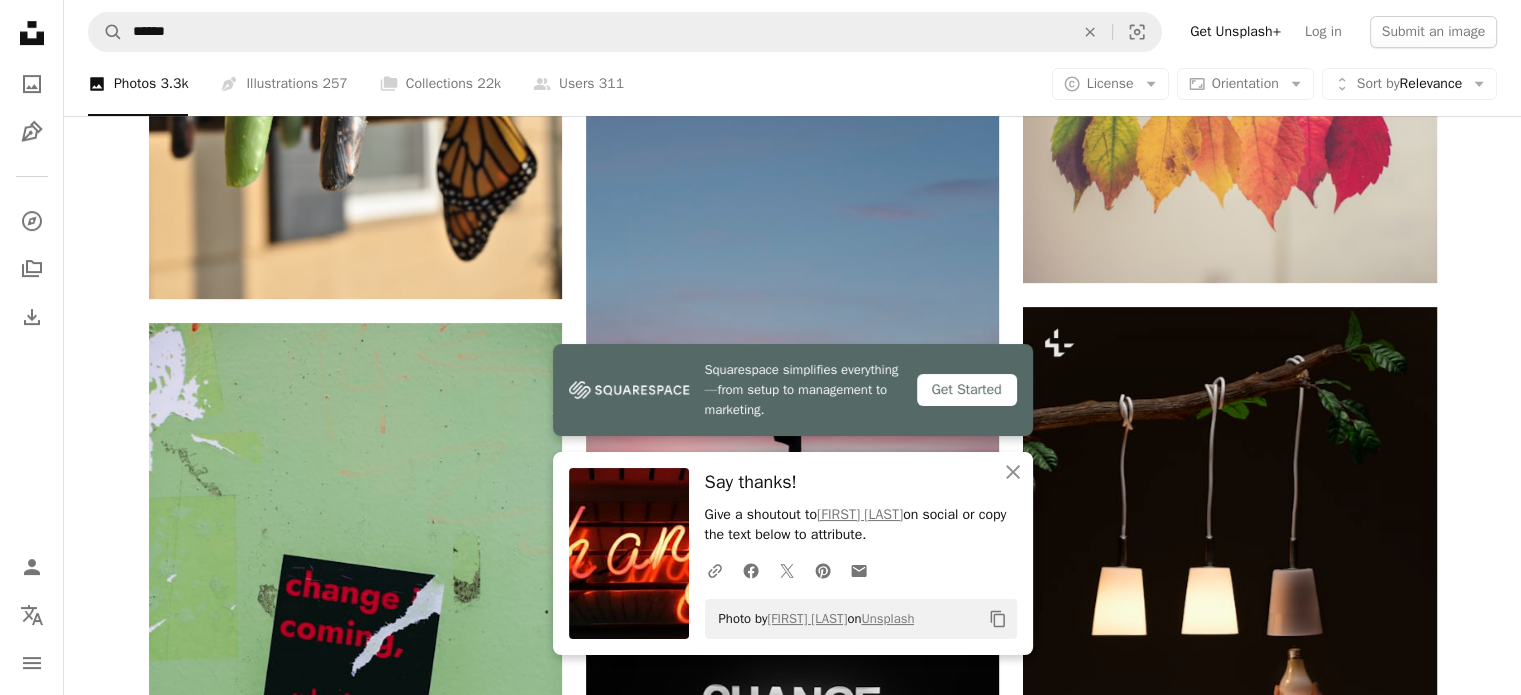 scroll, scrollTop: 1090, scrollLeft: 0, axis: vertical 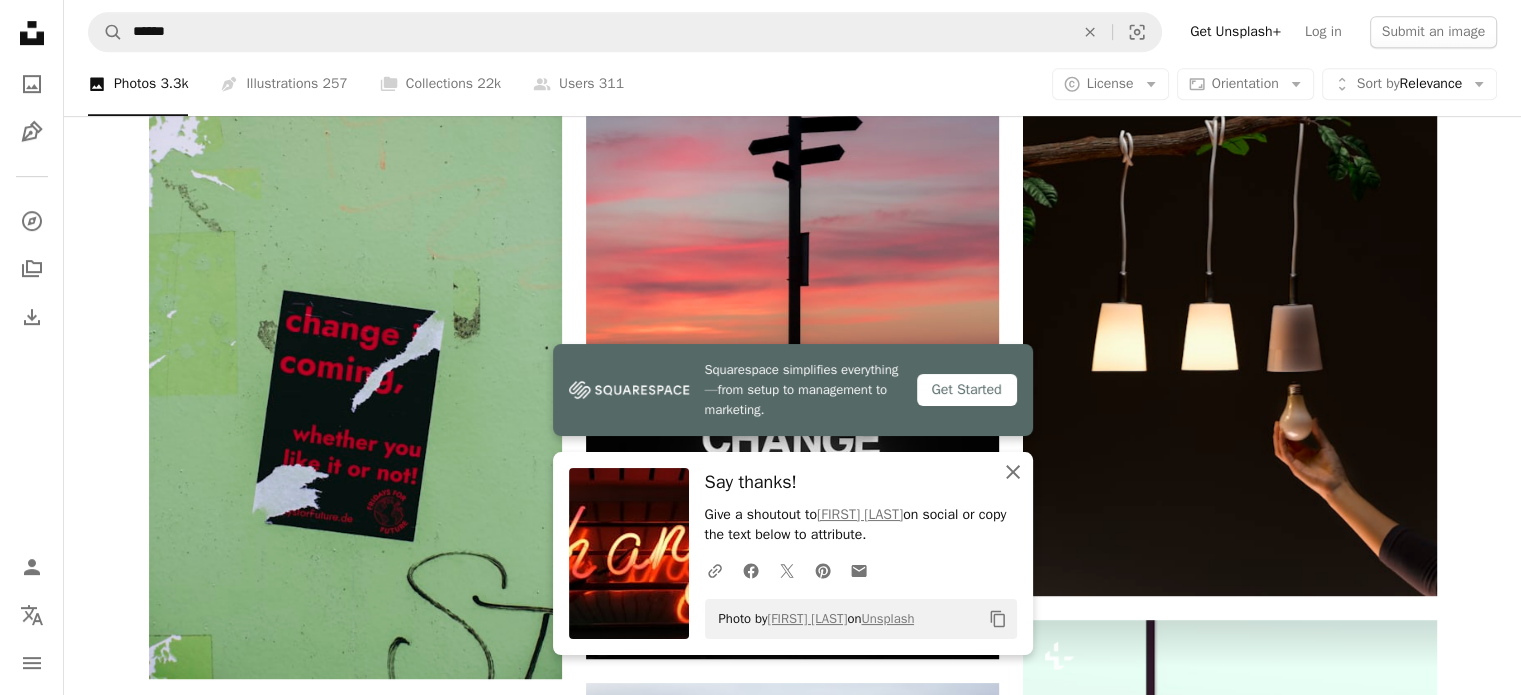 click on "An X shape" 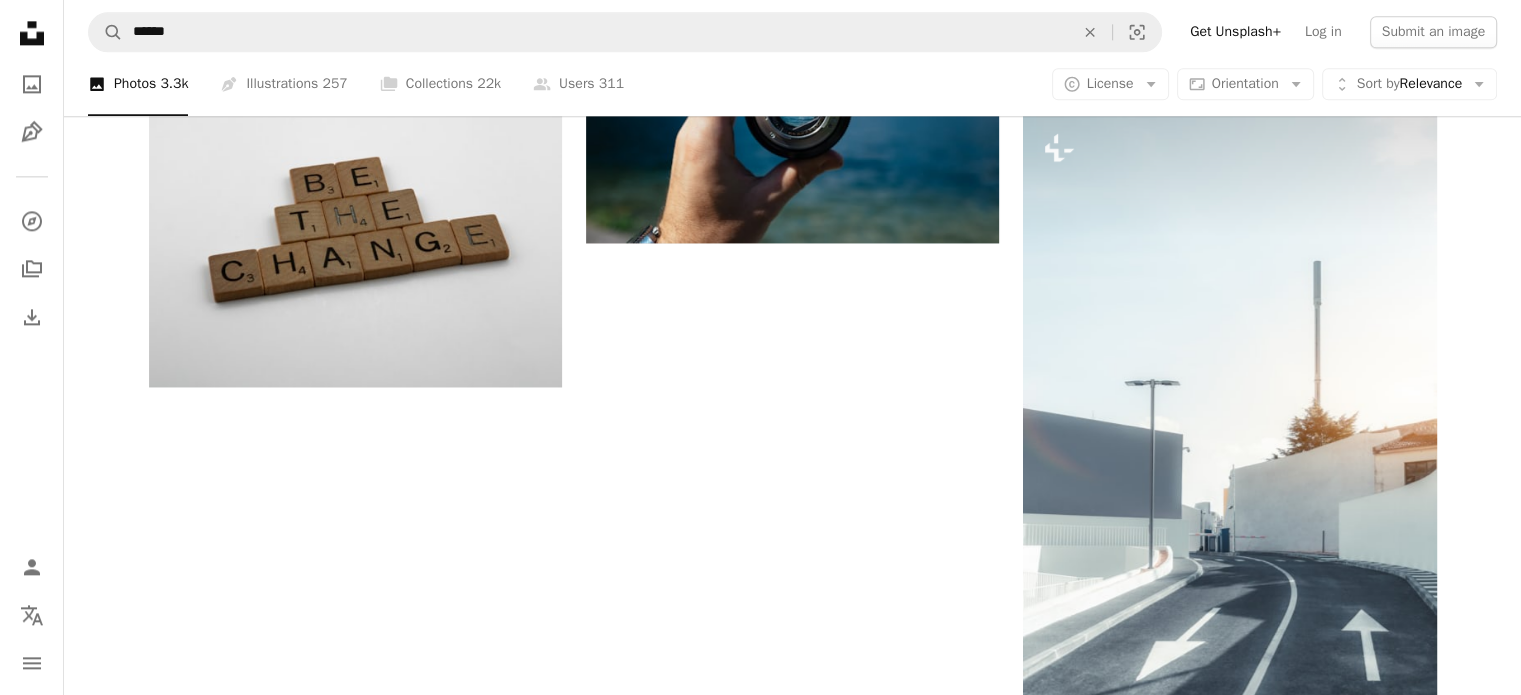 scroll, scrollTop: 2695, scrollLeft: 0, axis: vertical 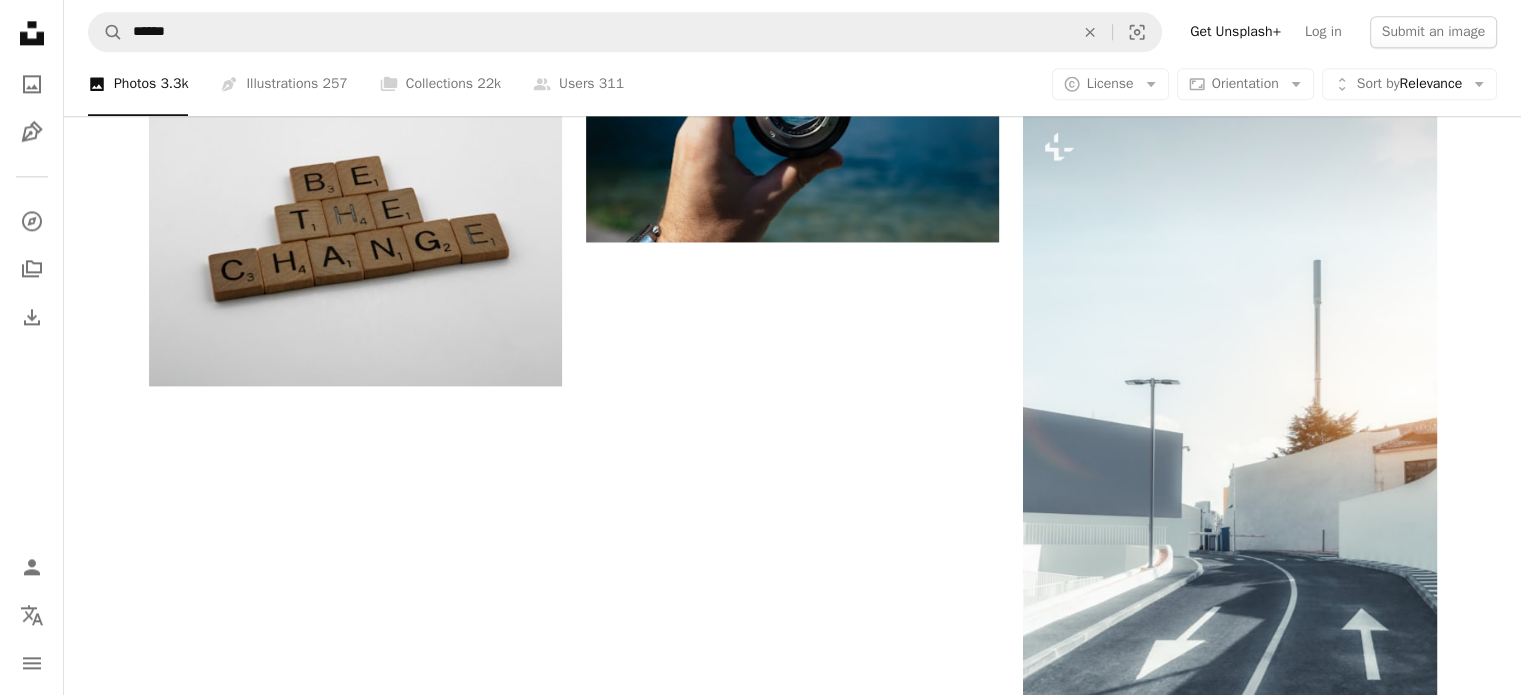 click on "Load more" at bounding box center (793, 1533) 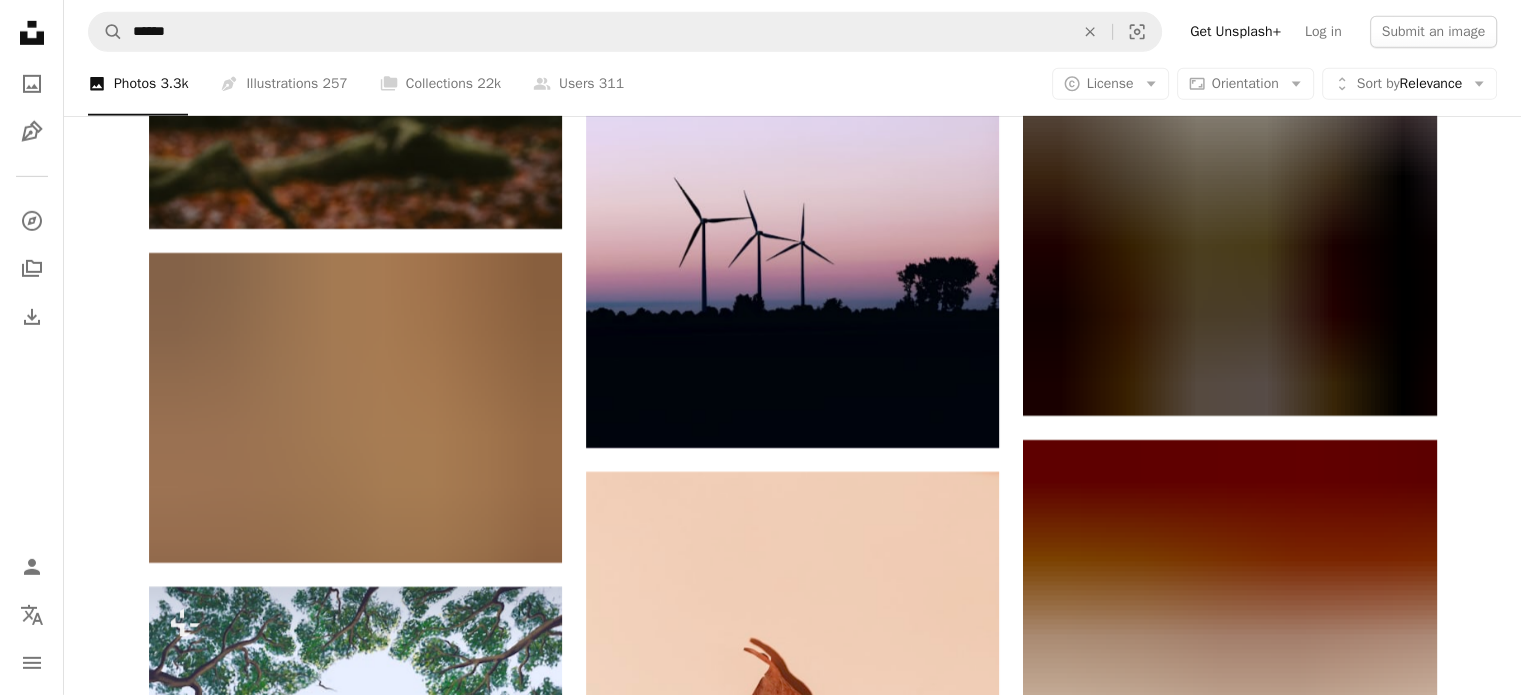 scroll, scrollTop: 13839, scrollLeft: 0, axis: vertical 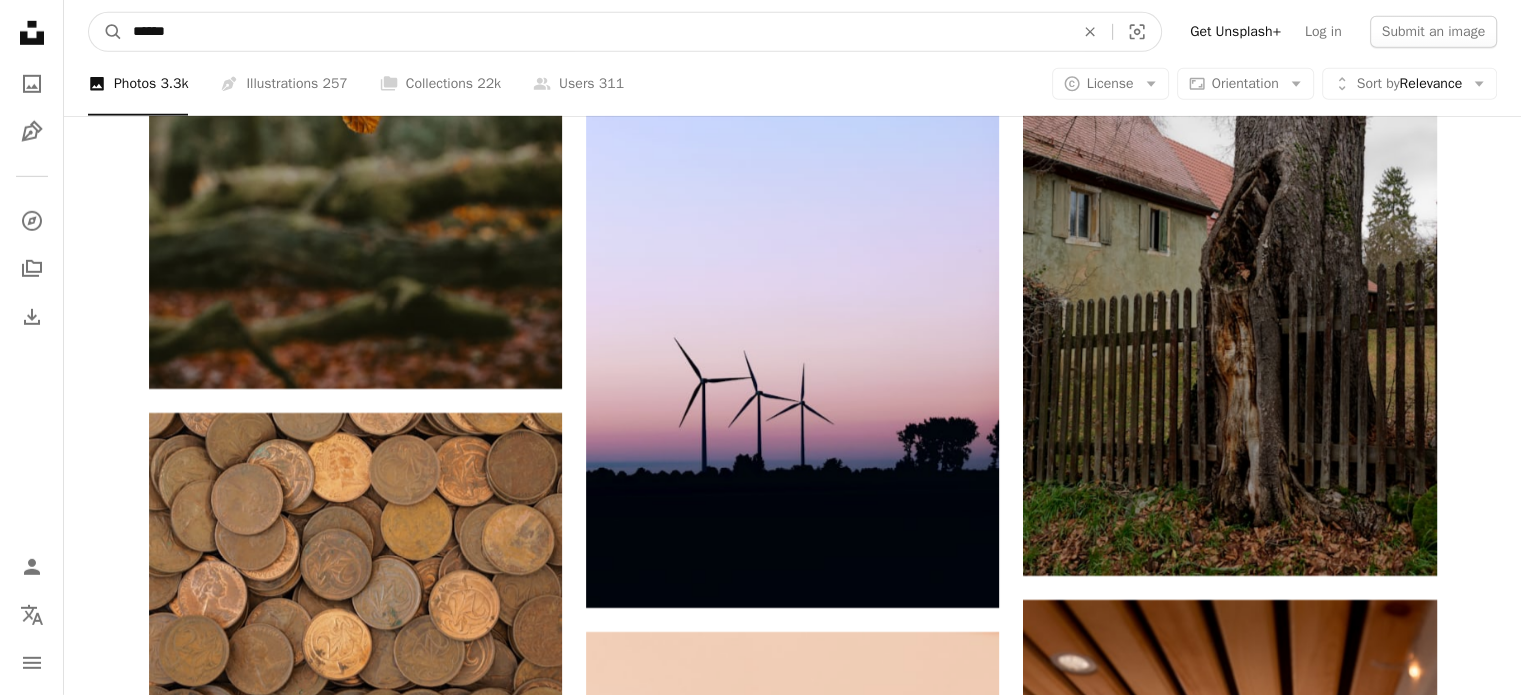 click on "******" at bounding box center (595, 32) 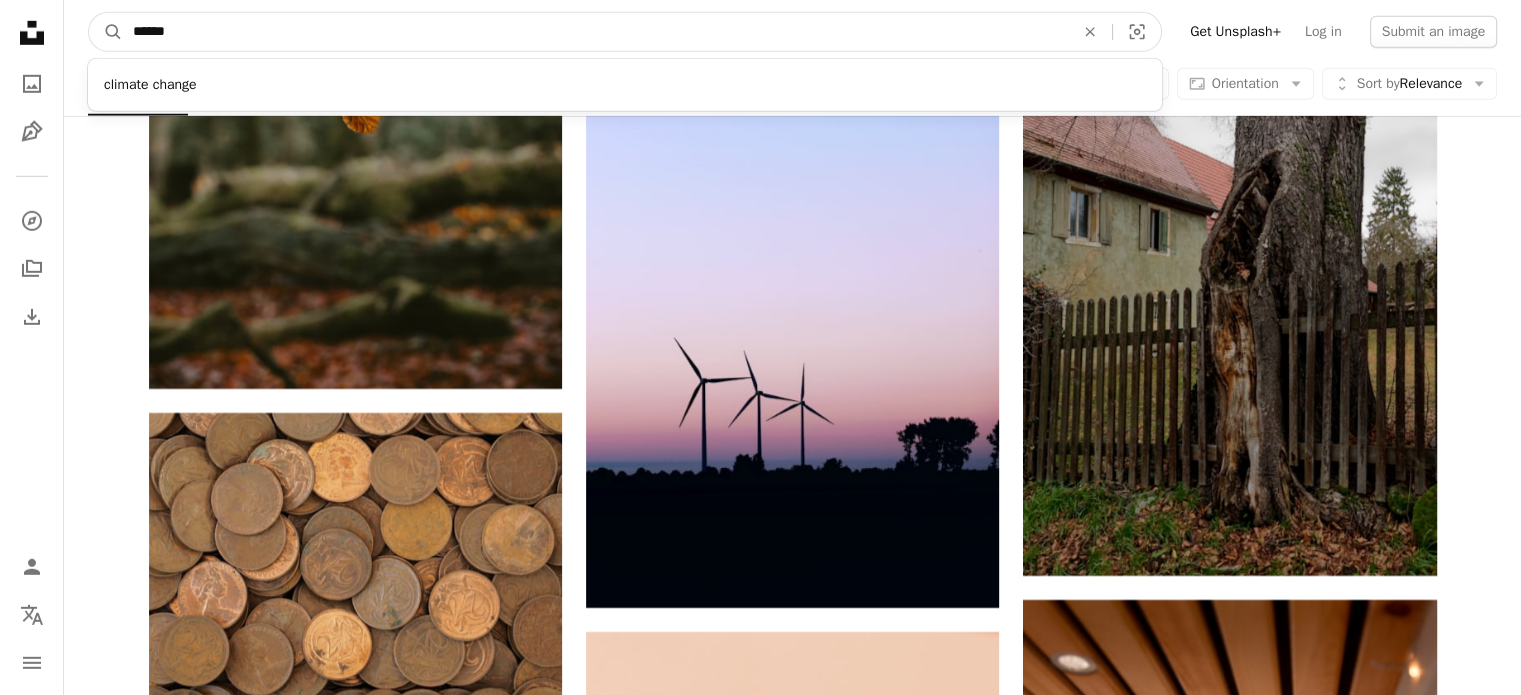 click on "******" at bounding box center (595, 32) 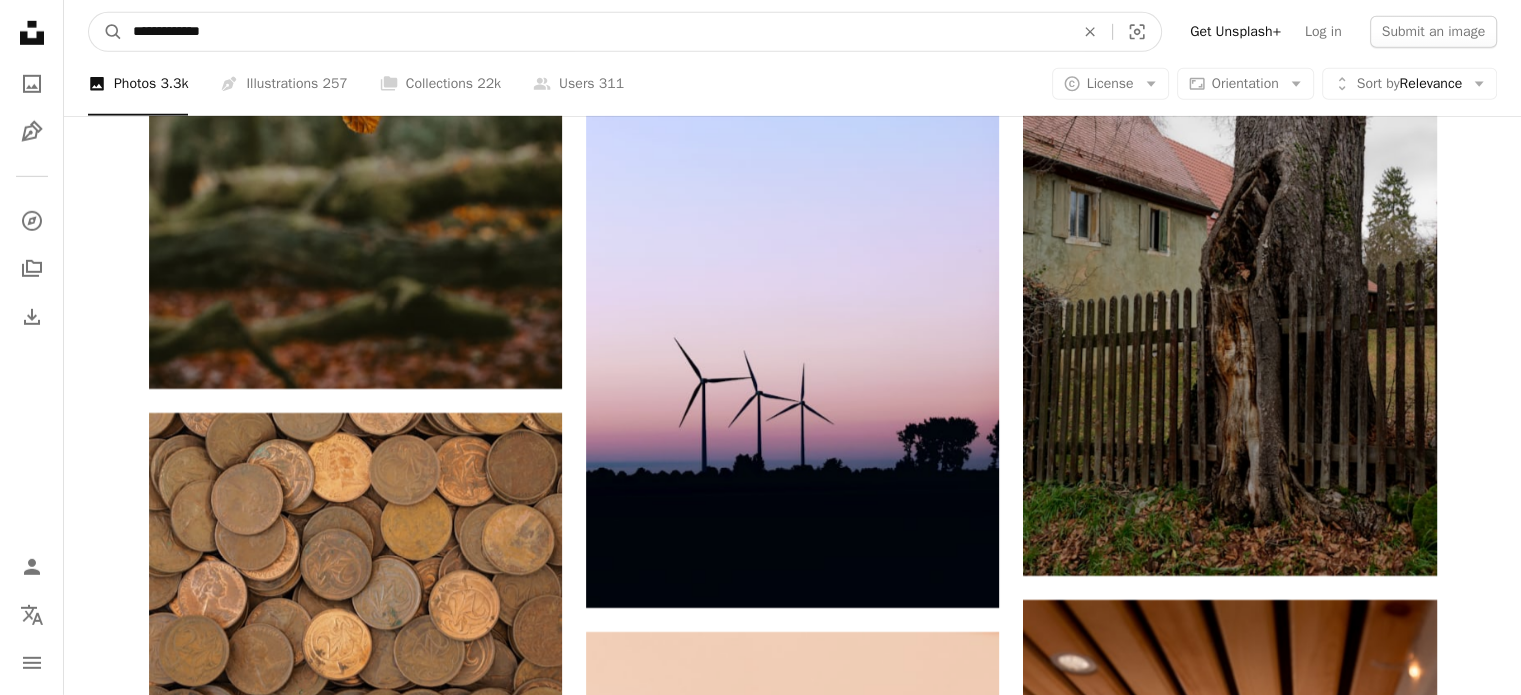type on "**********" 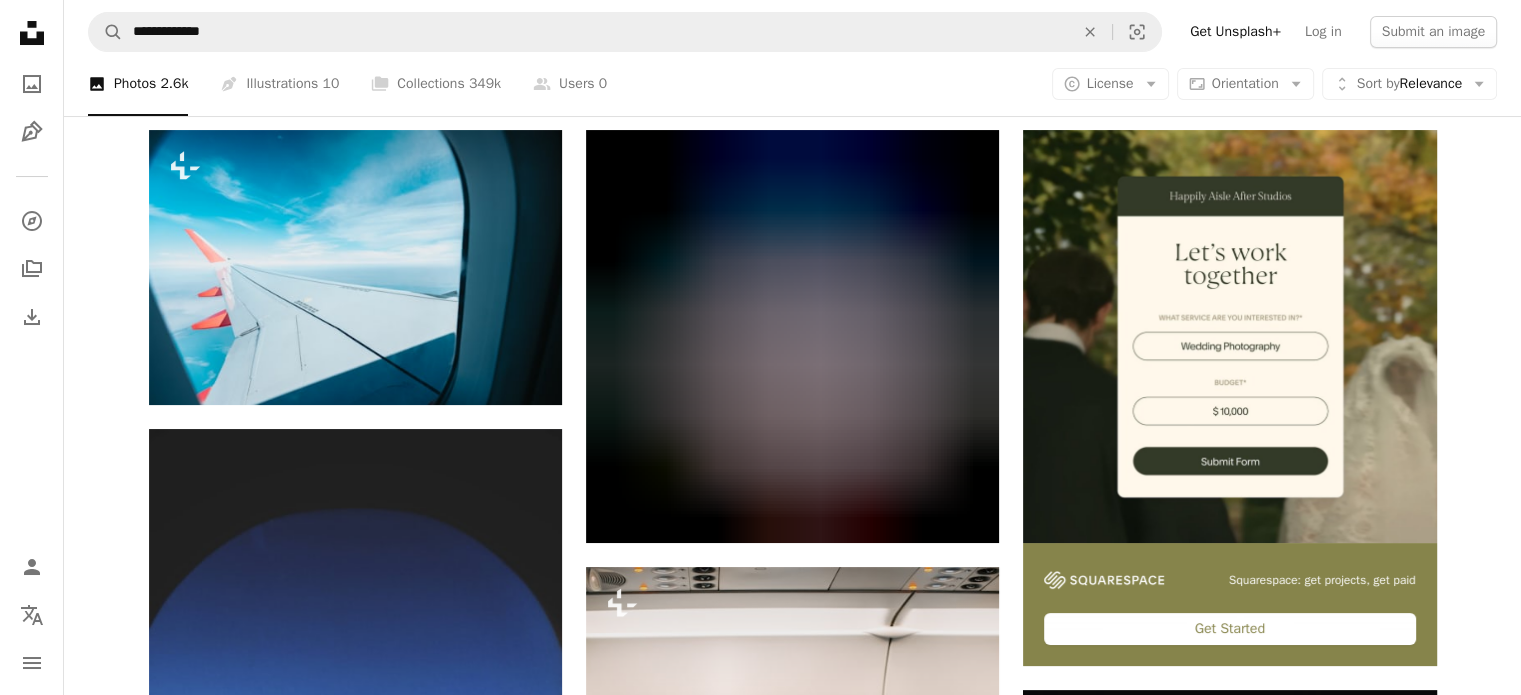 scroll, scrollTop: 0, scrollLeft: 0, axis: both 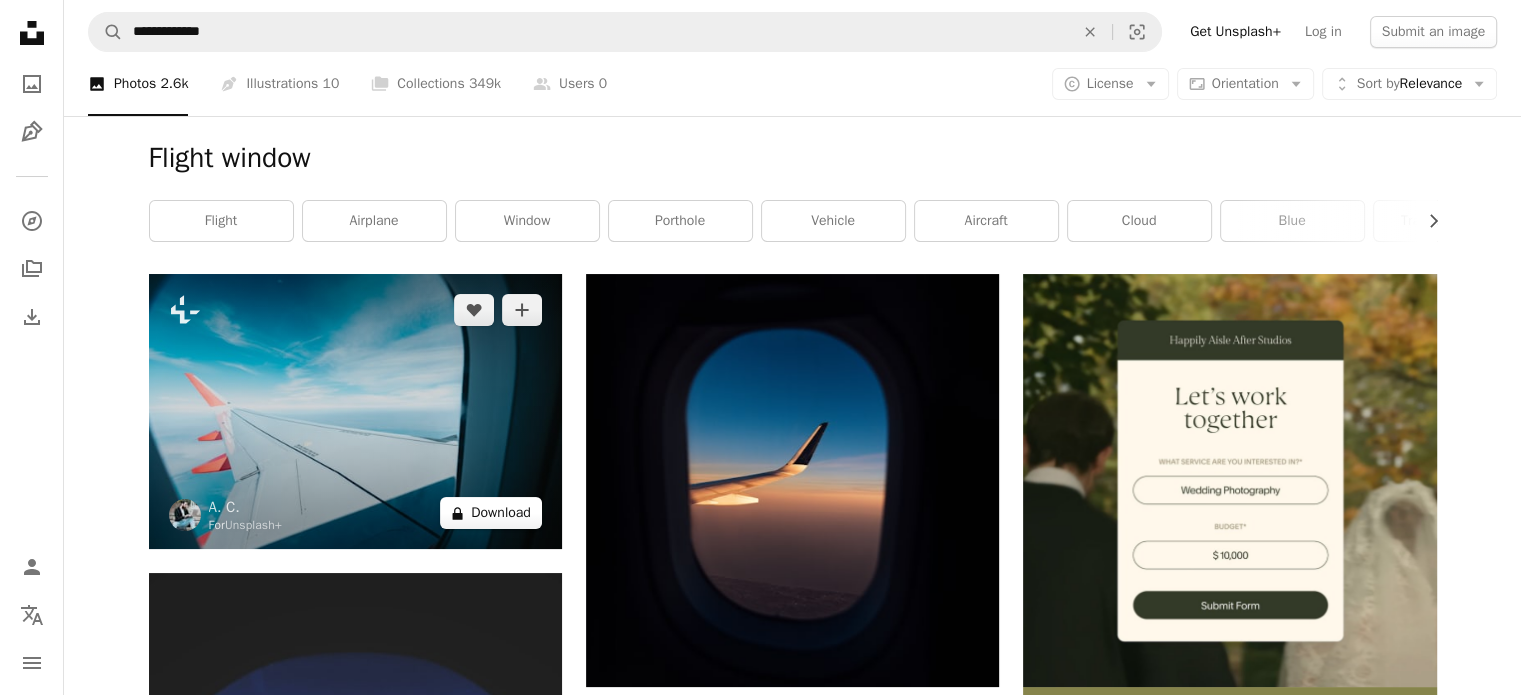 click on "A lock   Download" at bounding box center [491, 513] 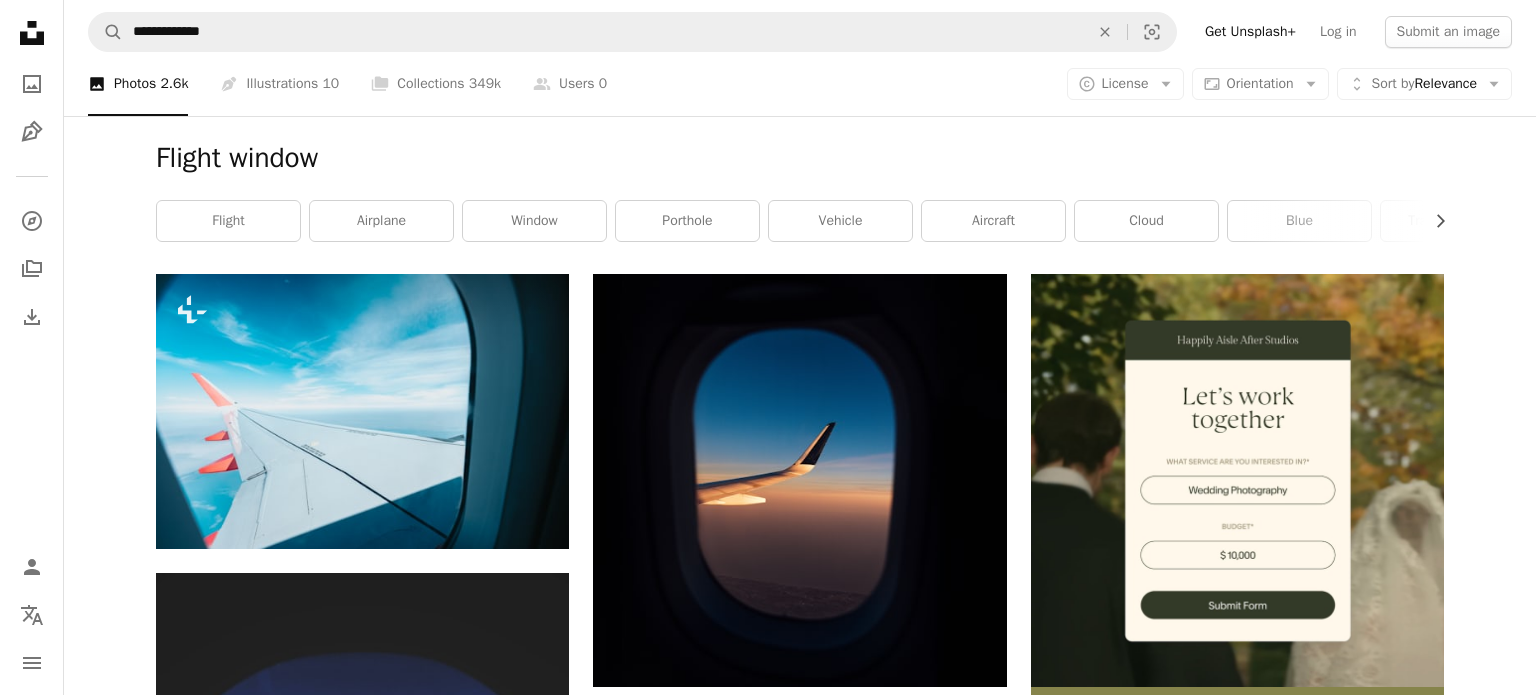 click on "An X shape Premium, ready to use images. Get unlimited access. A plus sign Members-only content added monthly A plus sign Unlimited royalty-free downloads A plus sign Illustrations  New A plus sign Enhanced legal protections yearly 65%  off monthly $20   $7 CAD per month * Get  Unsplash+ * When paid annually, billed upfront  $84 Taxes where applicable. Renews automatically. Cancel anytime." at bounding box center (768, 5837) 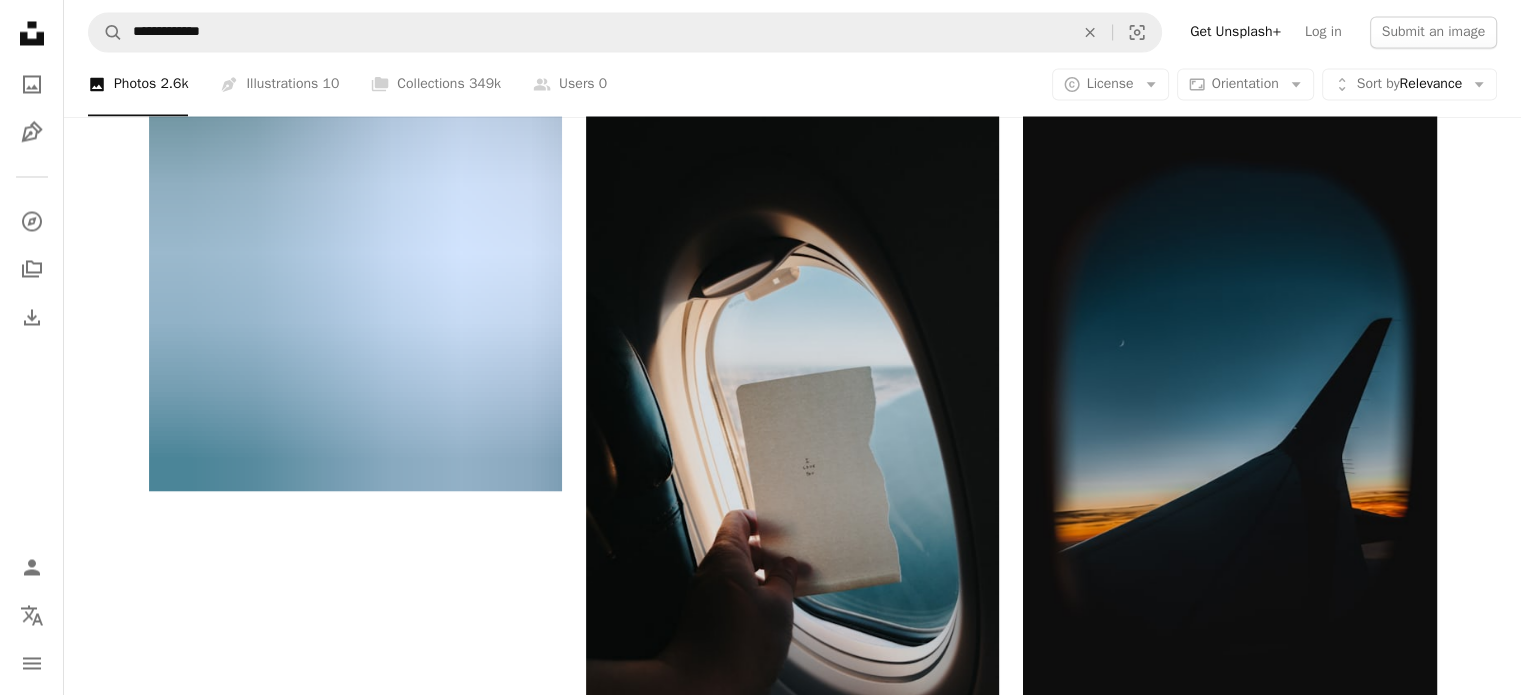 scroll, scrollTop: 4139, scrollLeft: 0, axis: vertical 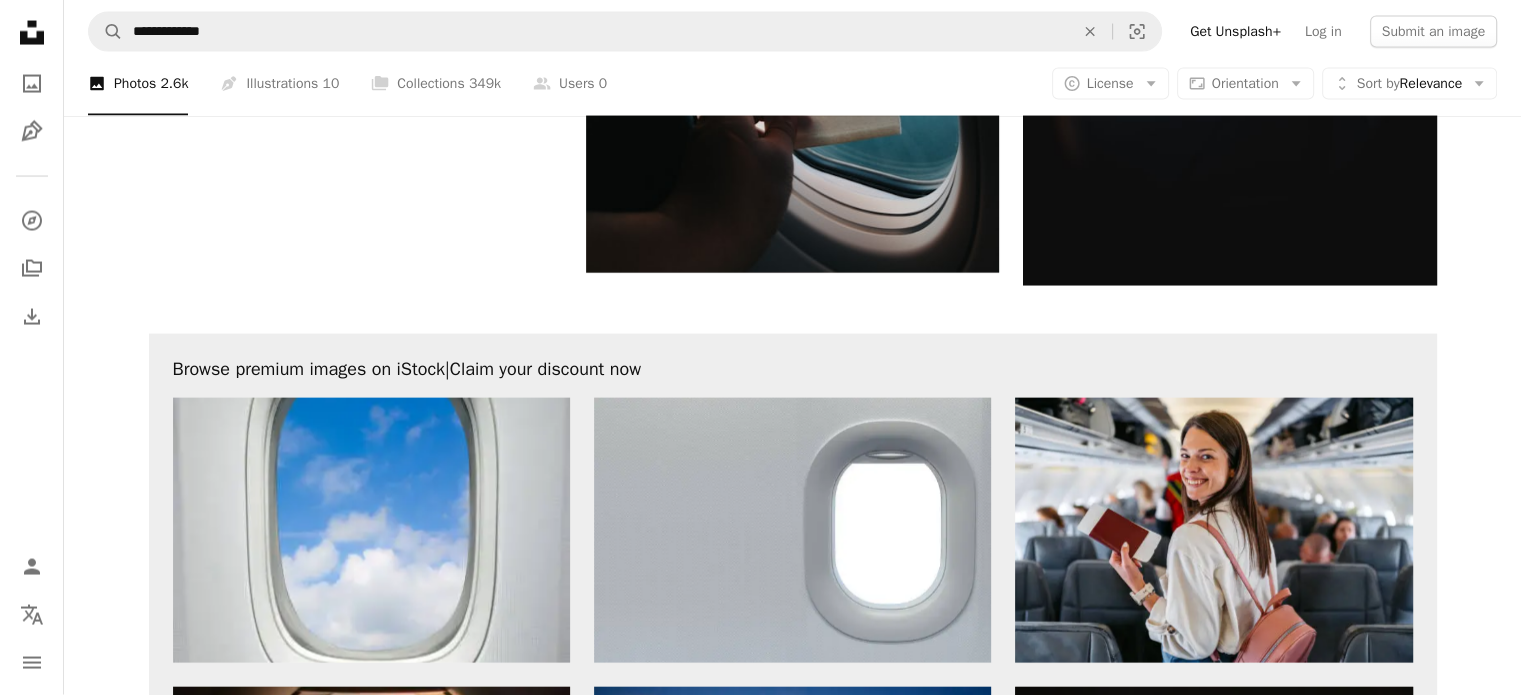 click on "Load more" at bounding box center (793, 1088) 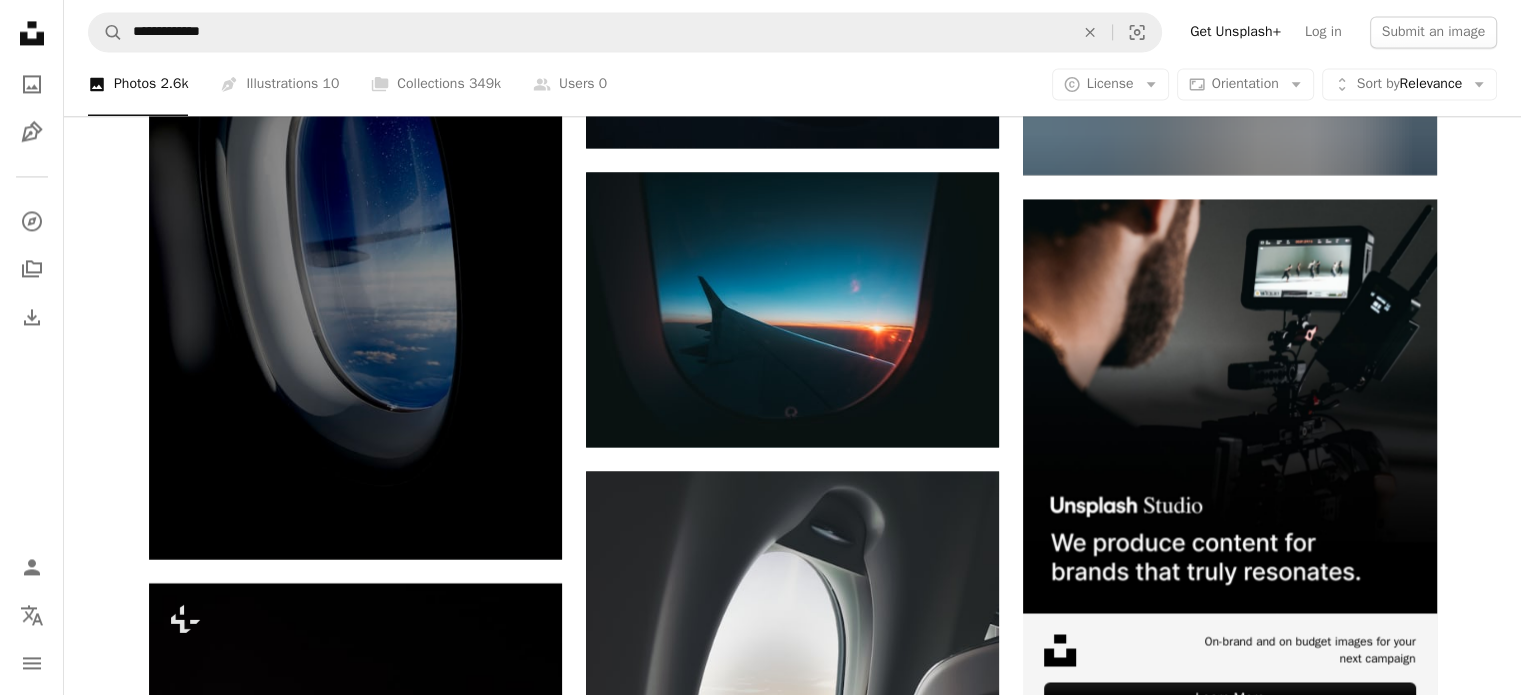 scroll, scrollTop: 10762, scrollLeft: 0, axis: vertical 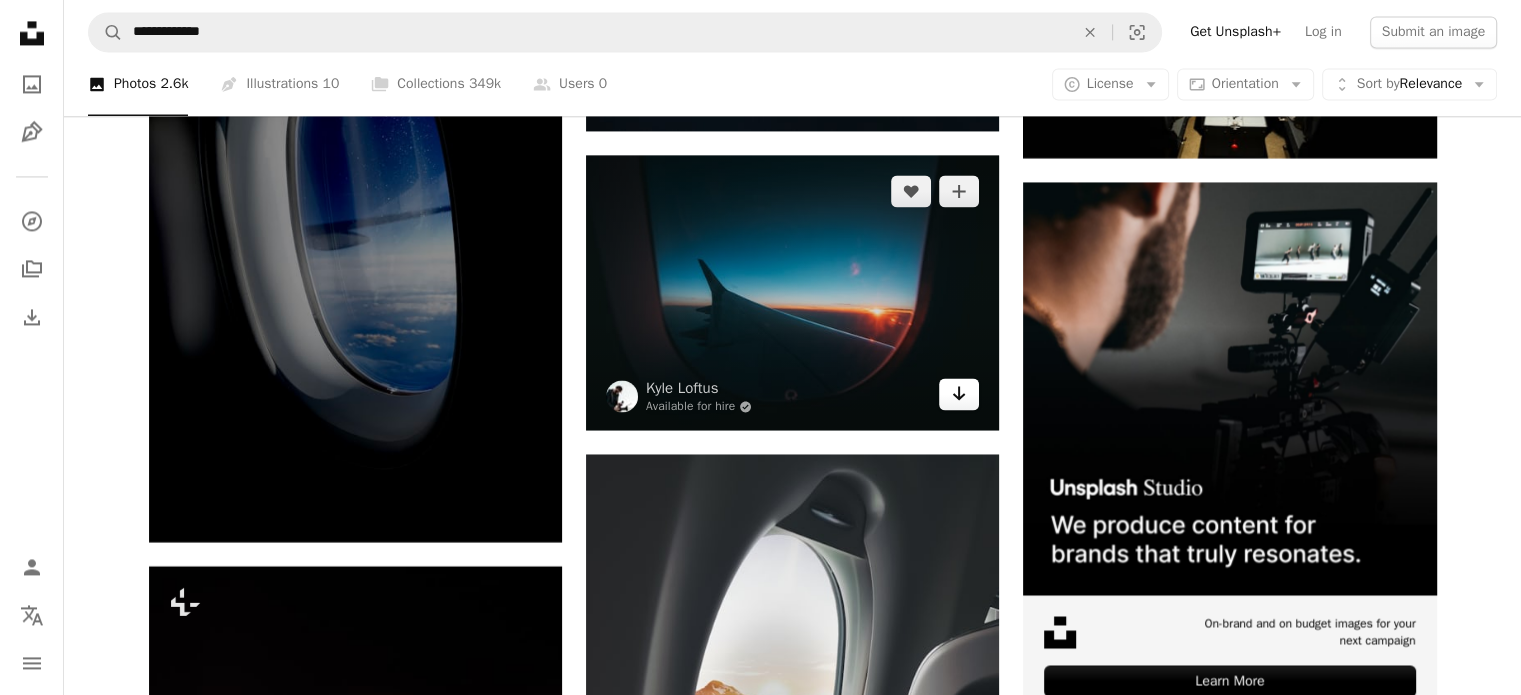click 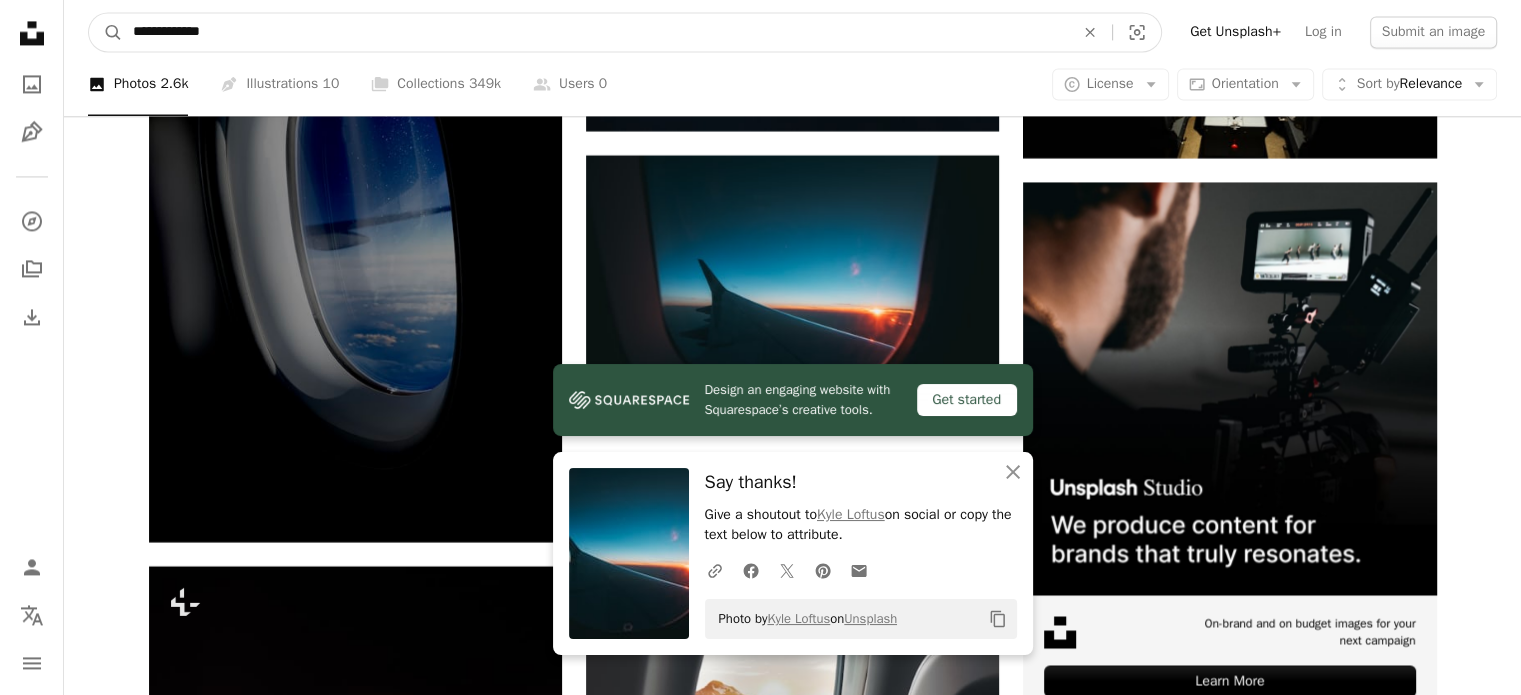 click on "**********" at bounding box center (595, 32) 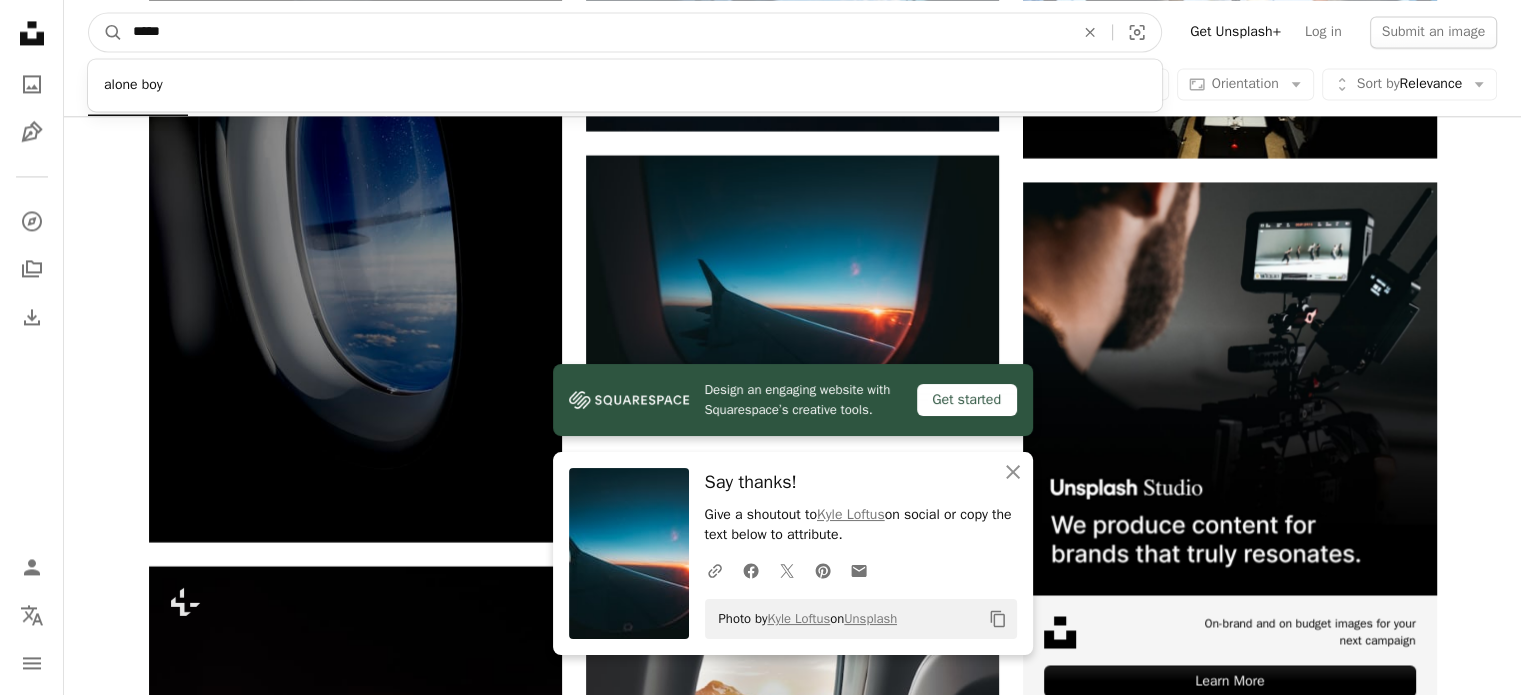 type on "*****" 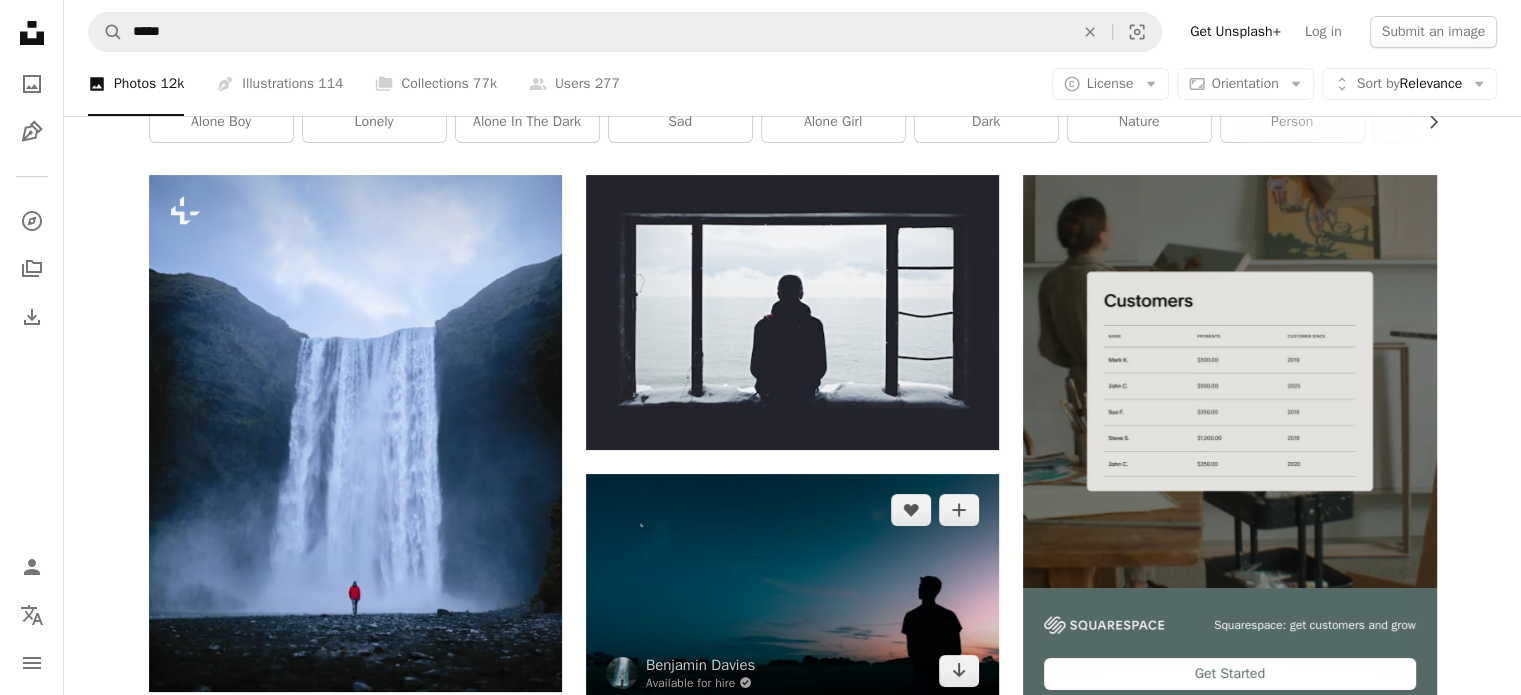 scroll, scrollTop: 98, scrollLeft: 0, axis: vertical 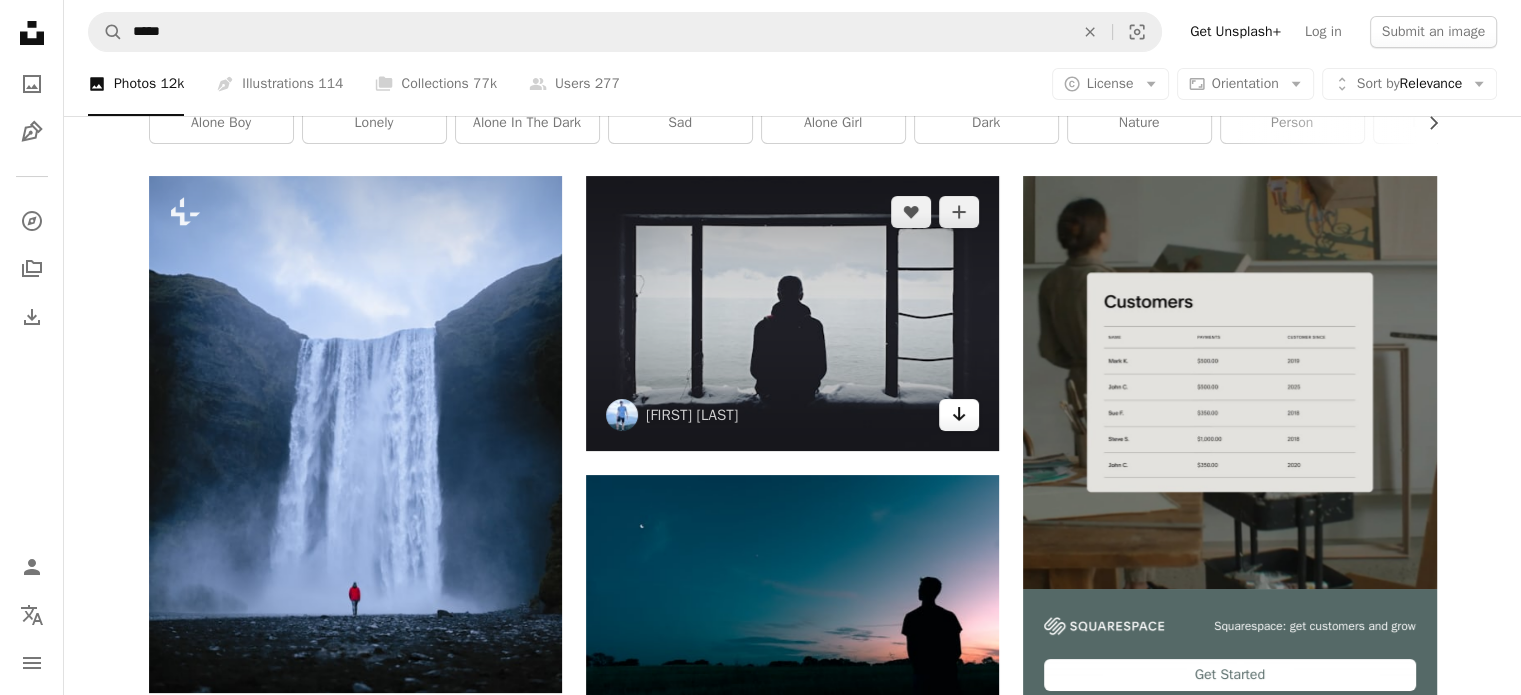 click on "Arrow pointing down" at bounding box center [959, 415] 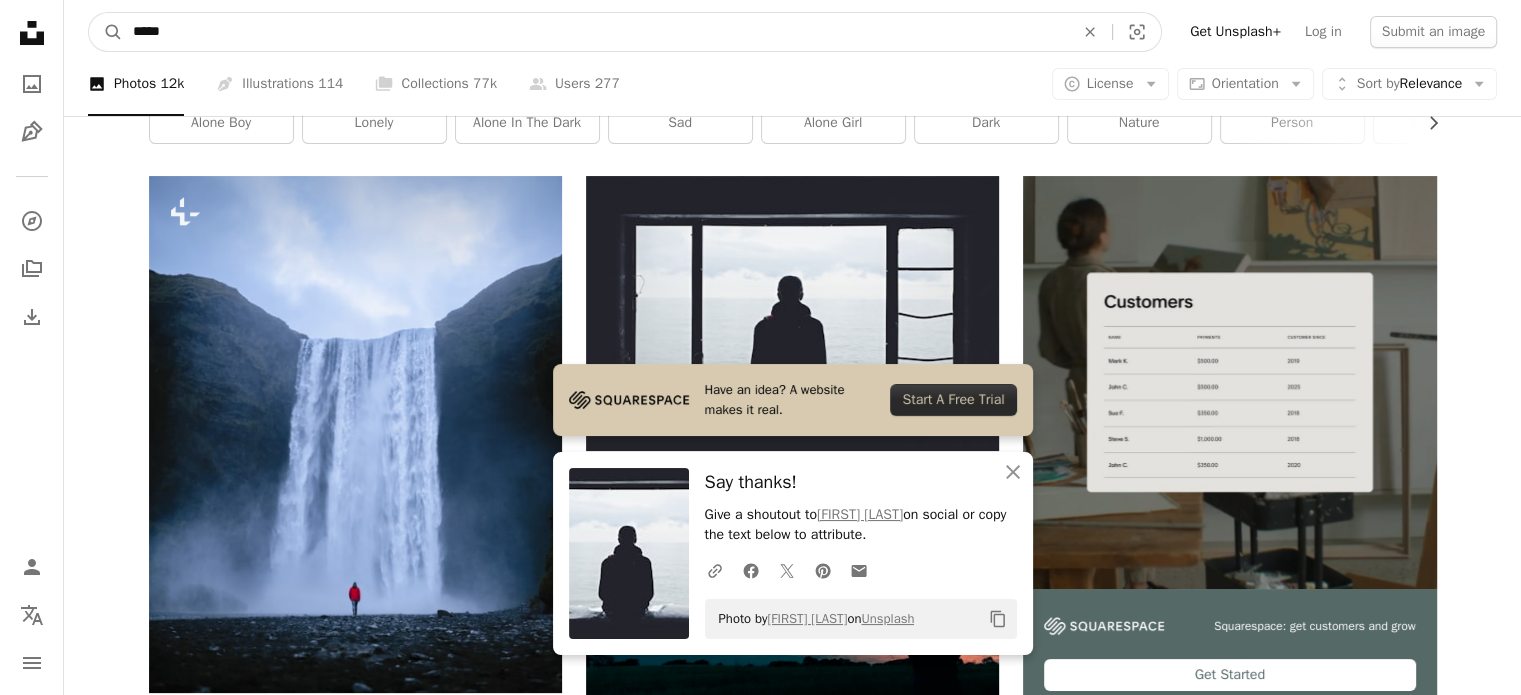 click on "*****" at bounding box center [595, 32] 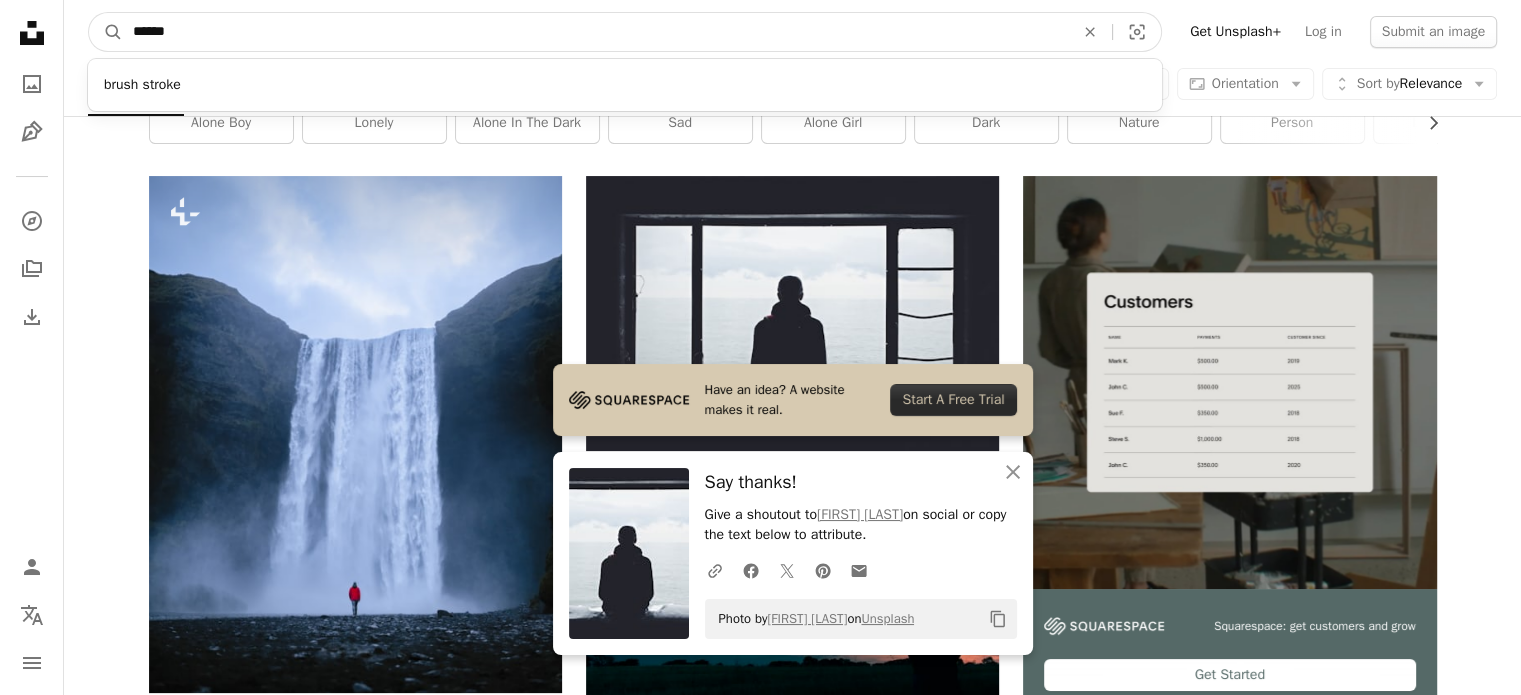 type on "******" 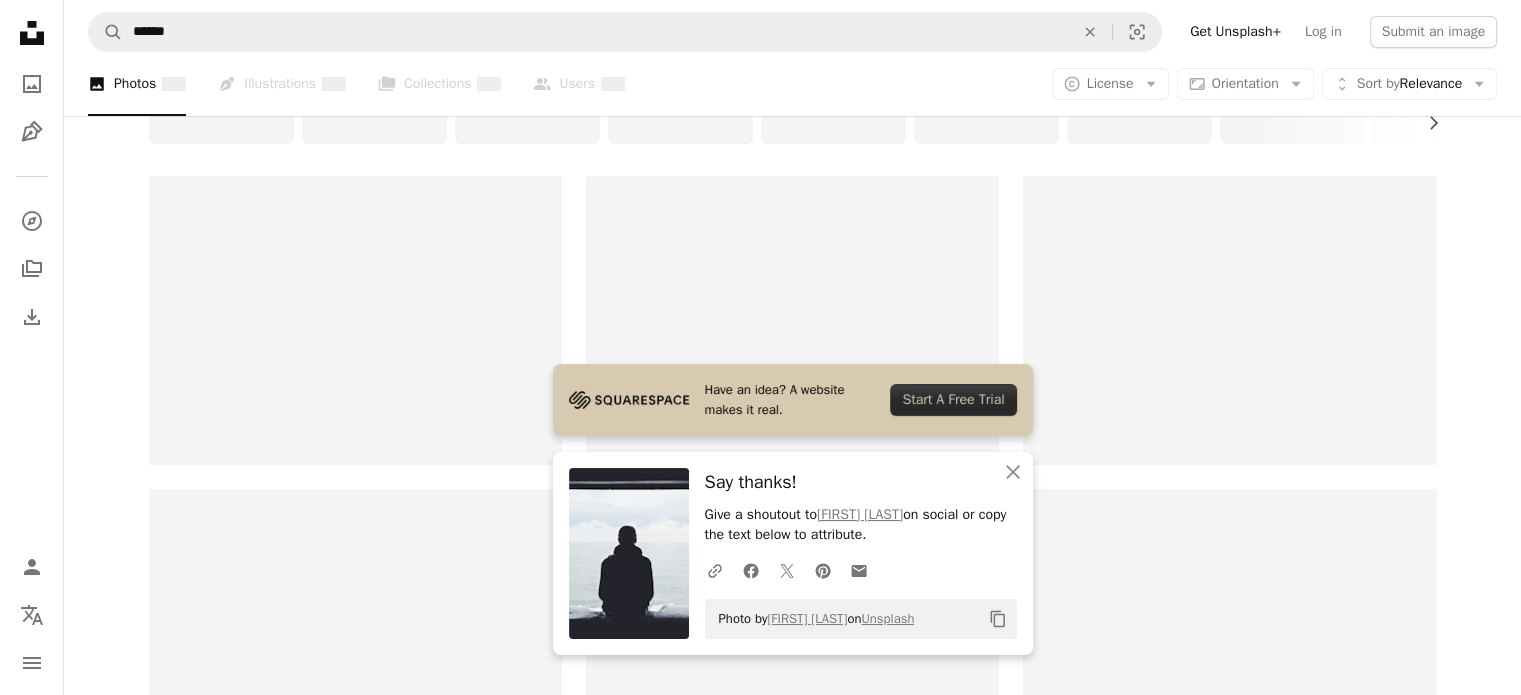 scroll, scrollTop: 0, scrollLeft: 0, axis: both 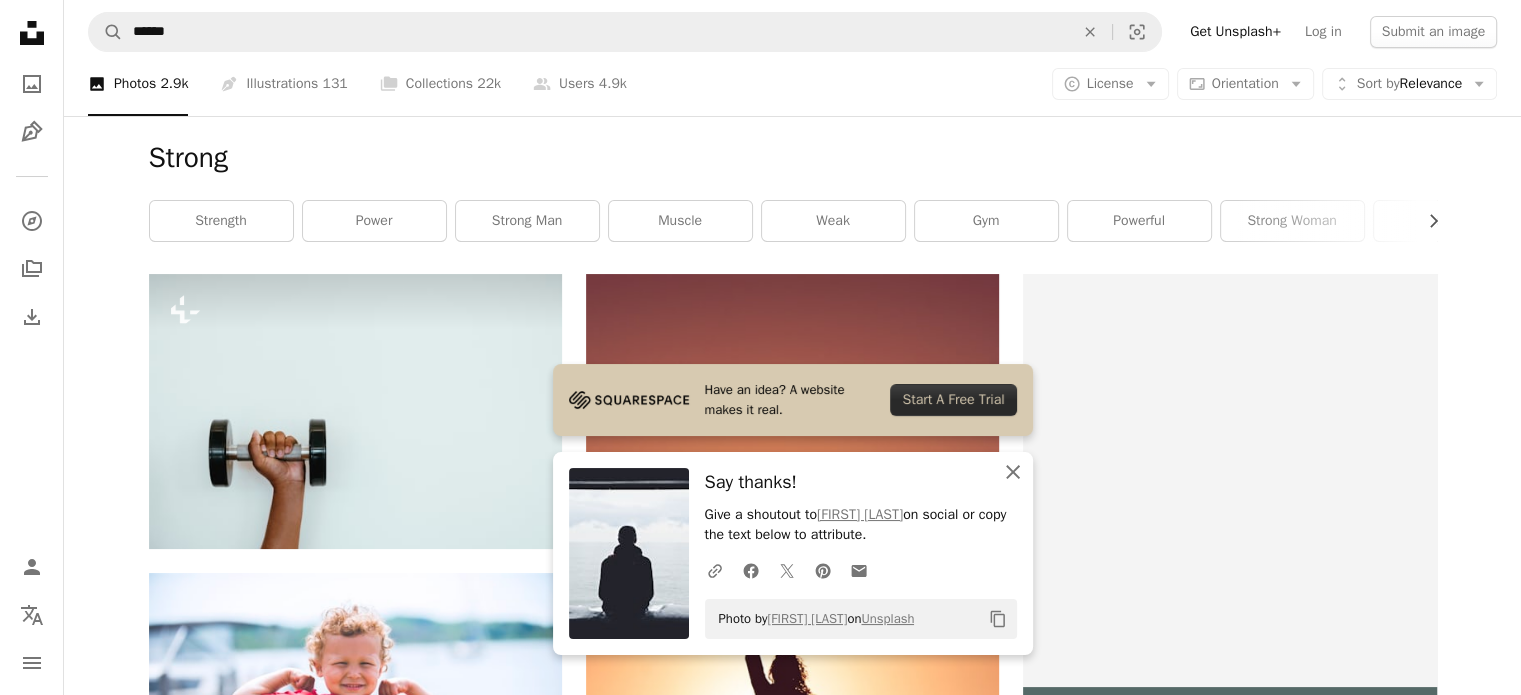 click on "An X shape" 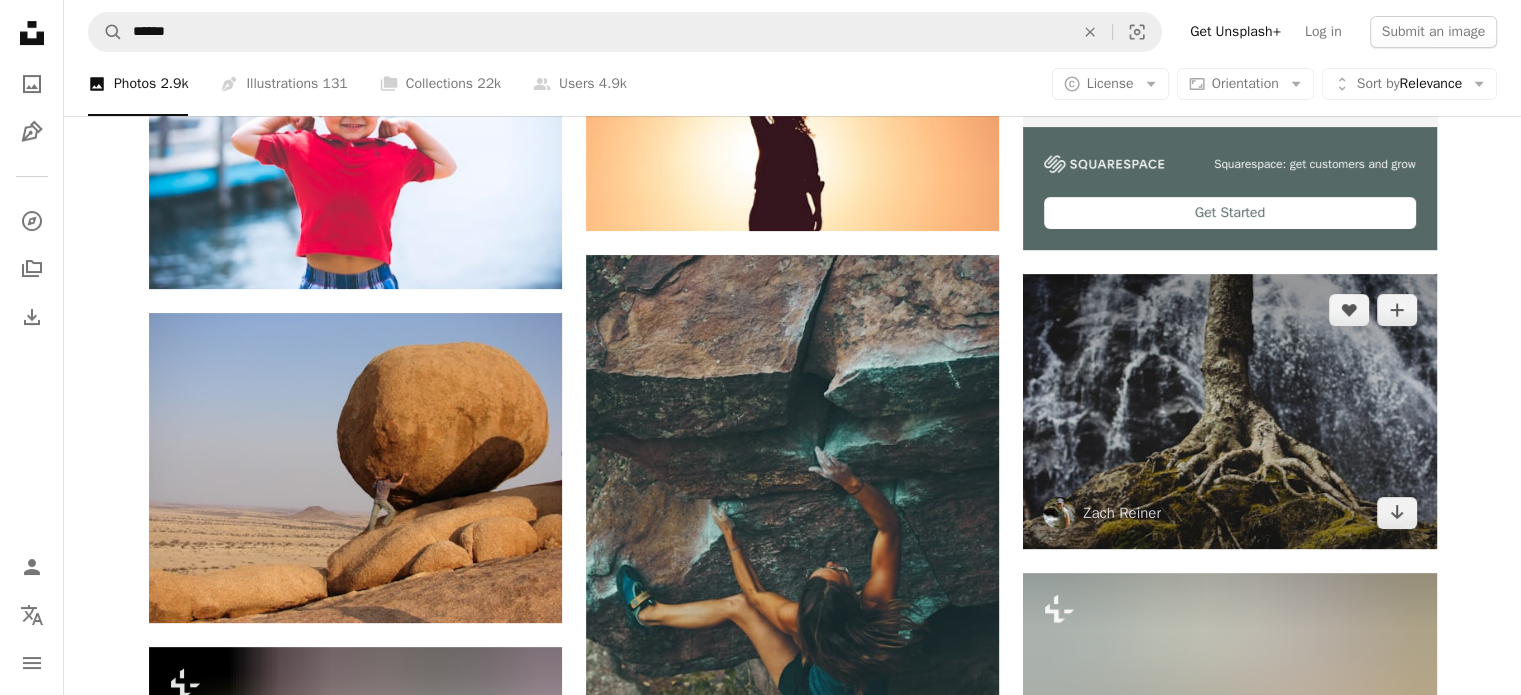 scroll, scrollTop: 619, scrollLeft: 0, axis: vertical 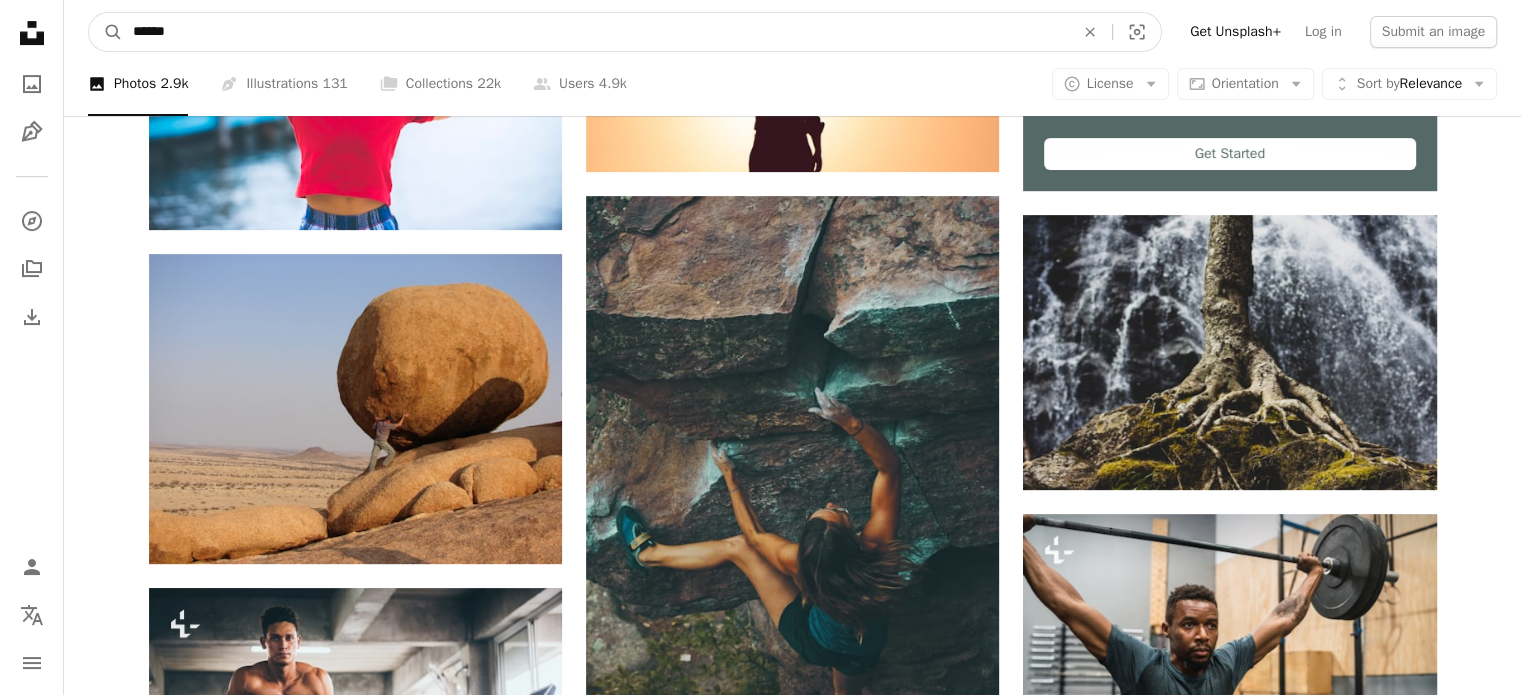 click on "******" at bounding box center [595, 32] 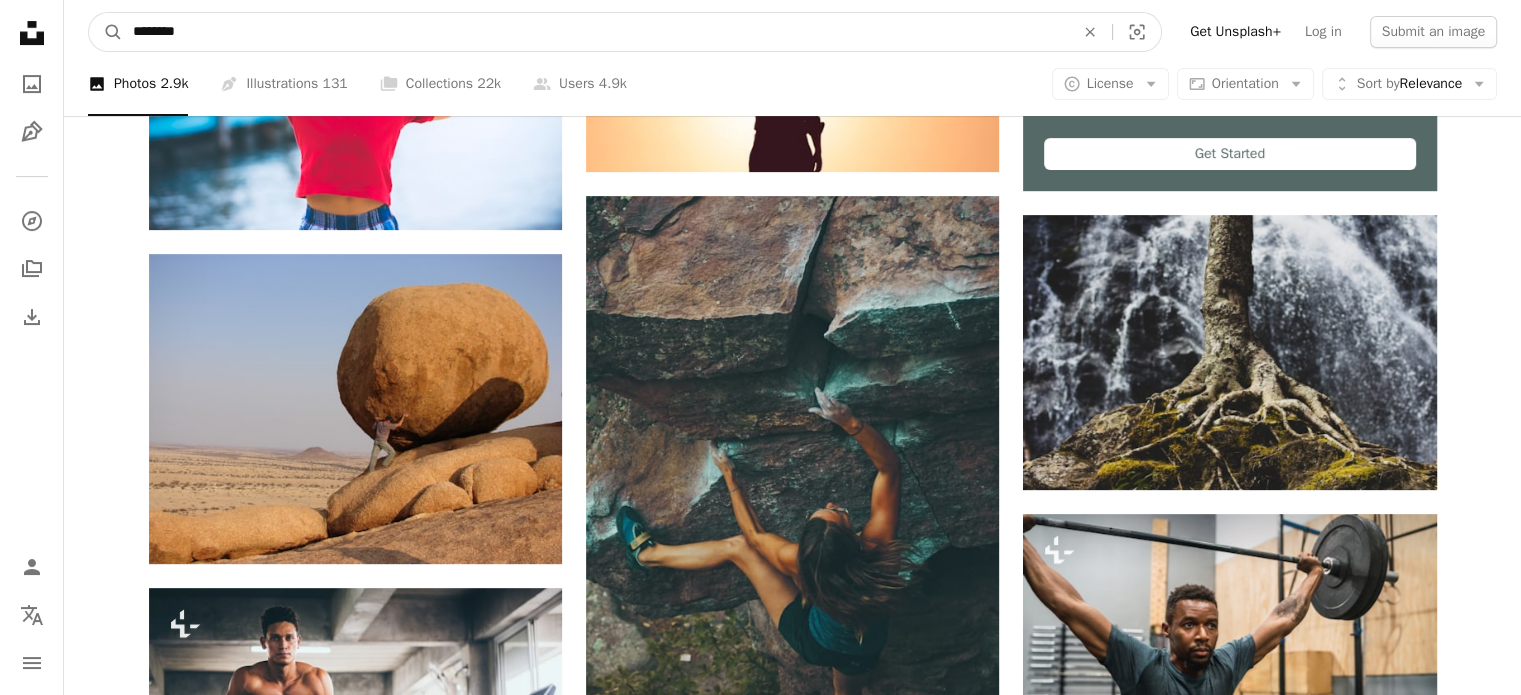 type on "********" 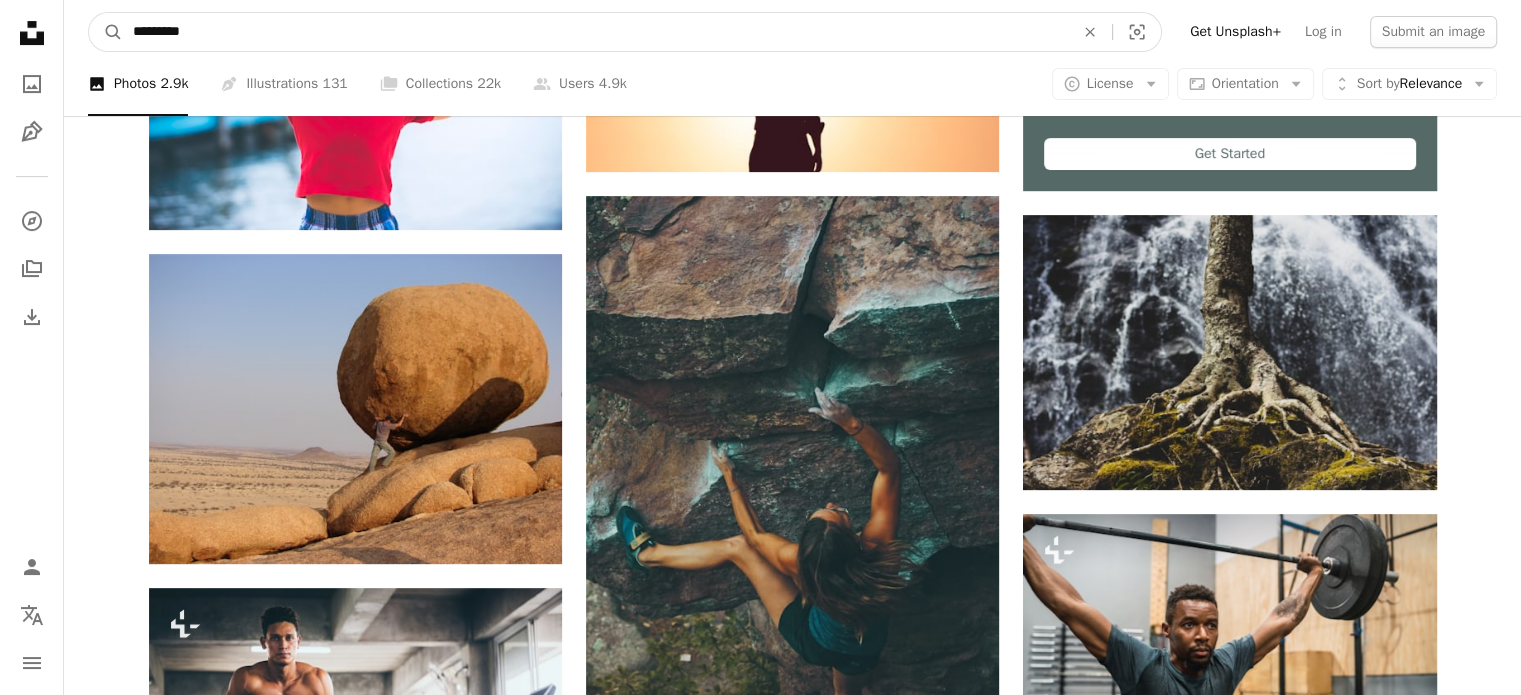 click on "A magnifying glass" at bounding box center [106, 32] 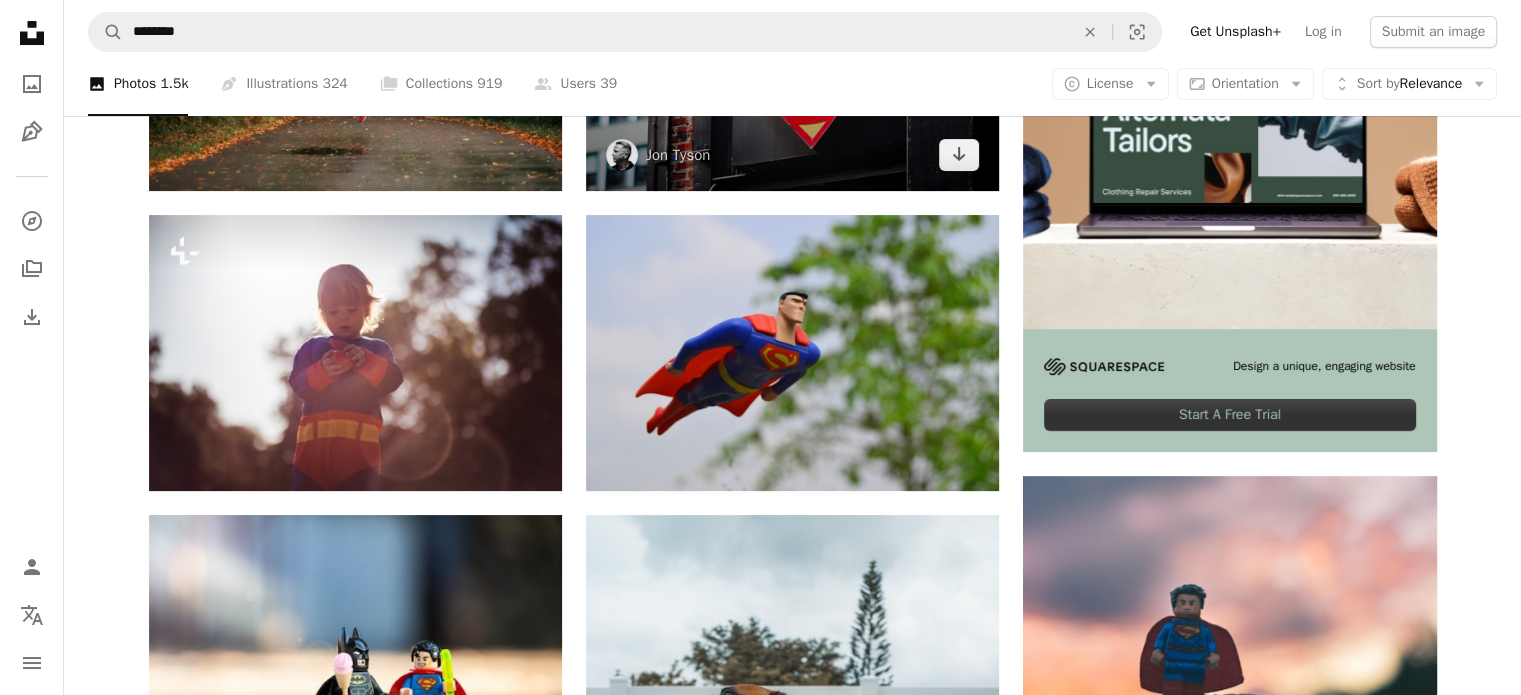 scroll, scrollTop: 480, scrollLeft: 0, axis: vertical 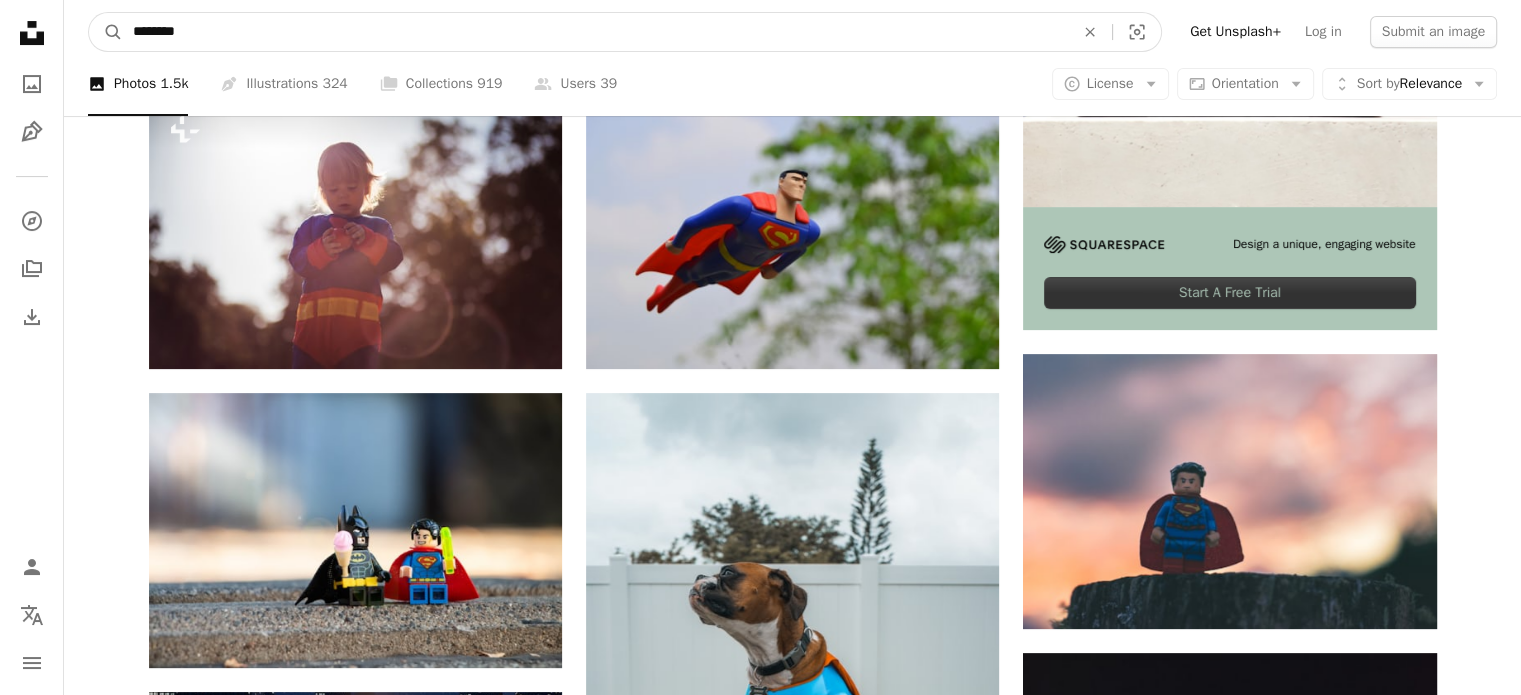 click on "********" at bounding box center [595, 32] 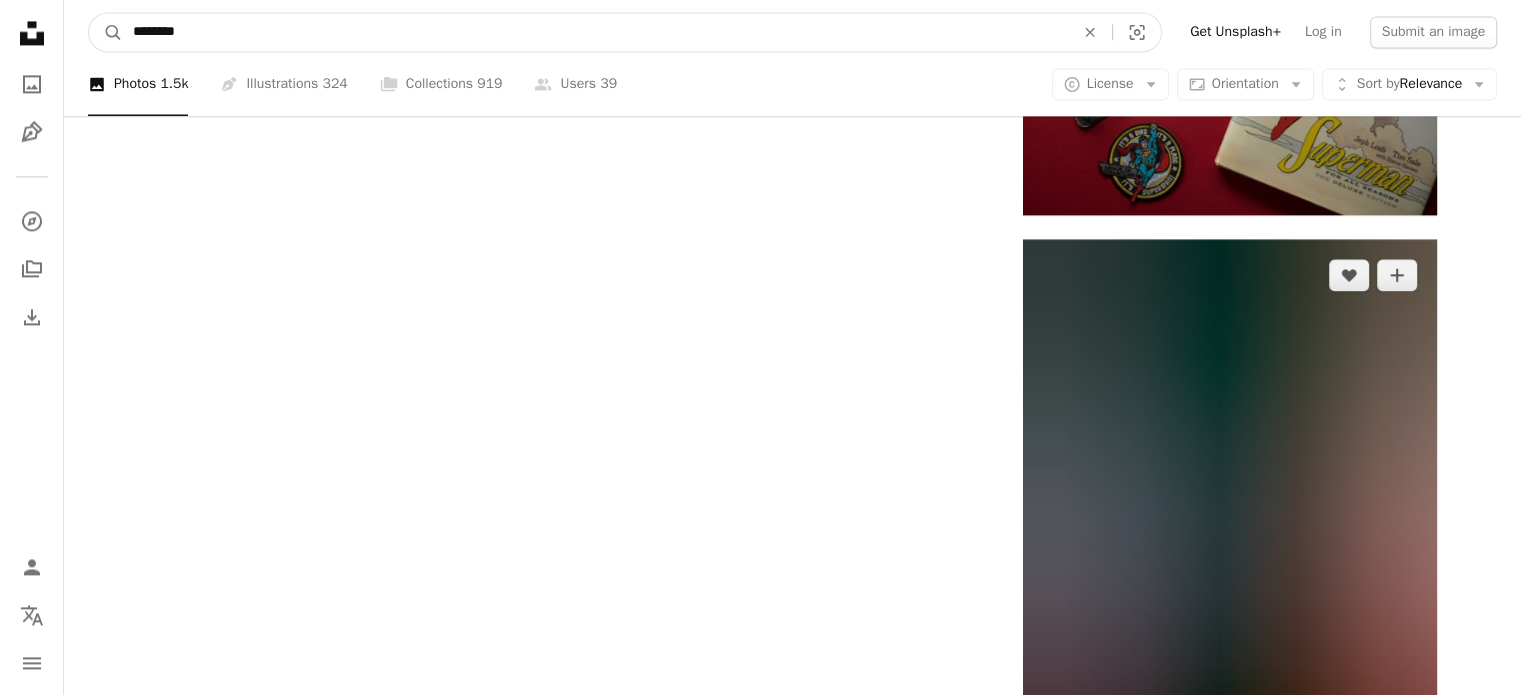 scroll, scrollTop: 3081, scrollLeft: 0, axis: vertical 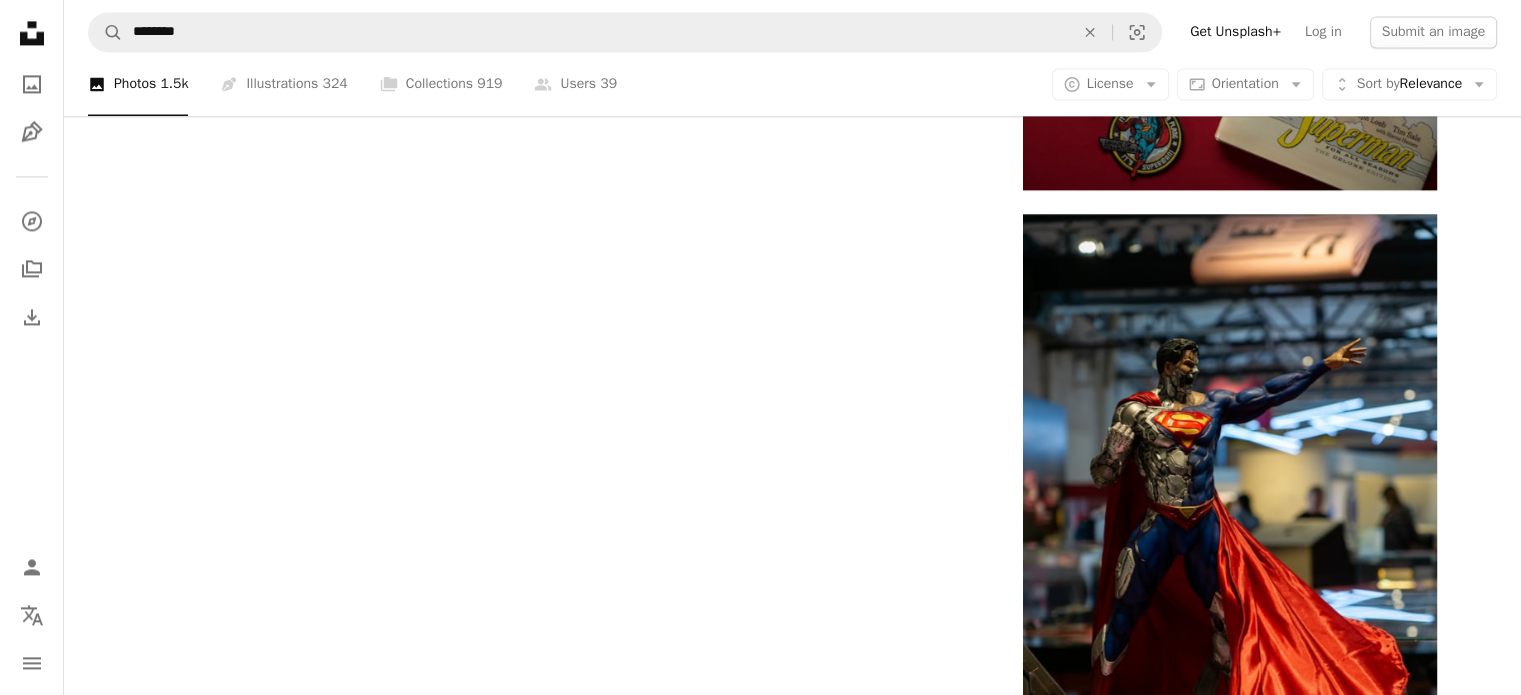 click on "Load more" at bounding box center (793, 1636) 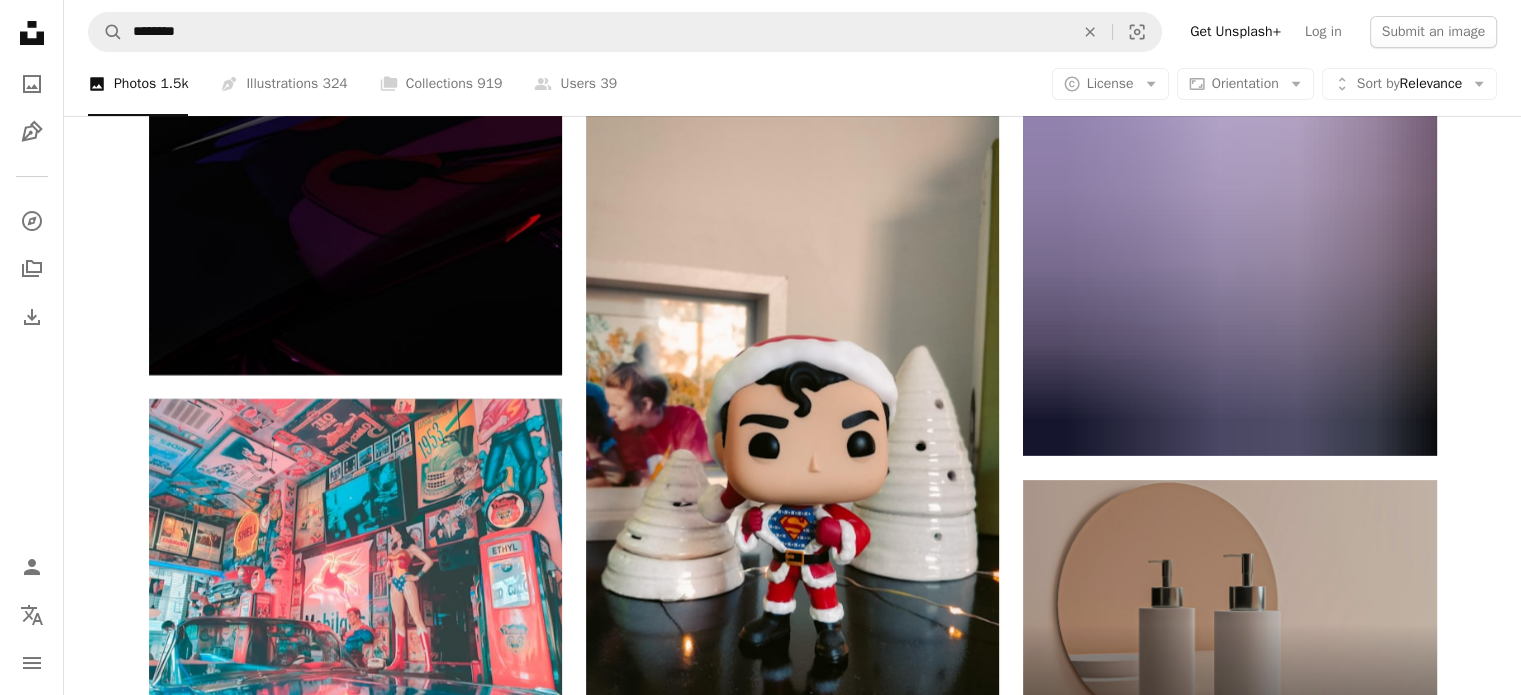 scroll, scrollTop: 7808, scrollLeft: 0, axis: vertical 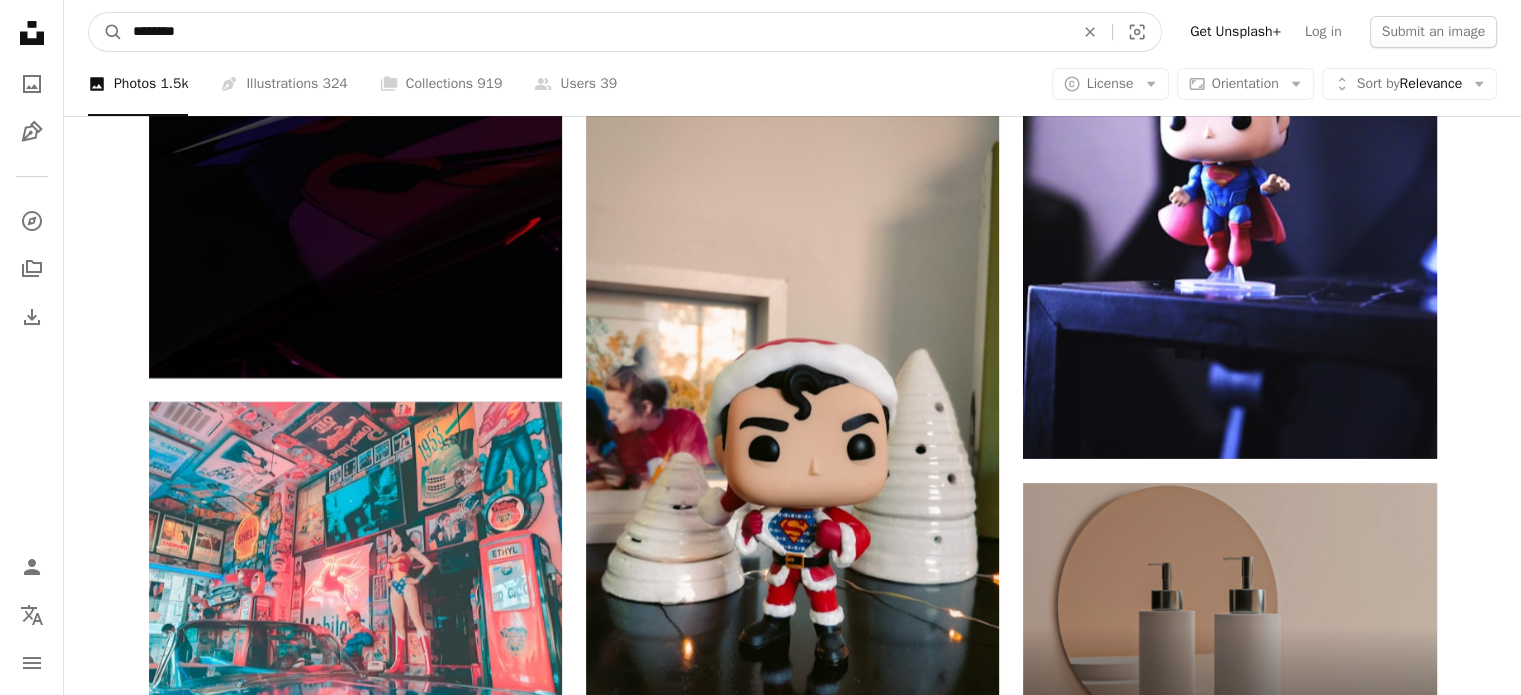 click on "********" at bounding box center (595, 32) 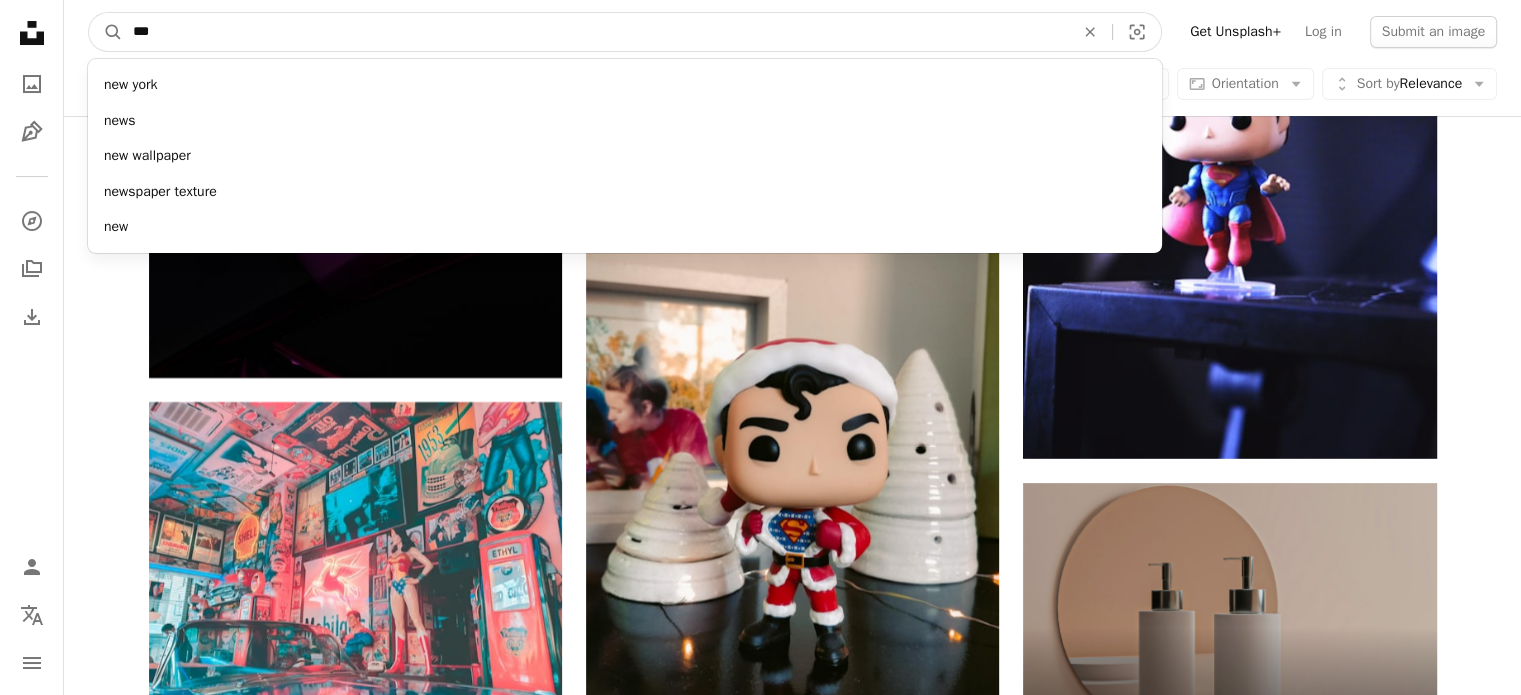 type on "***" 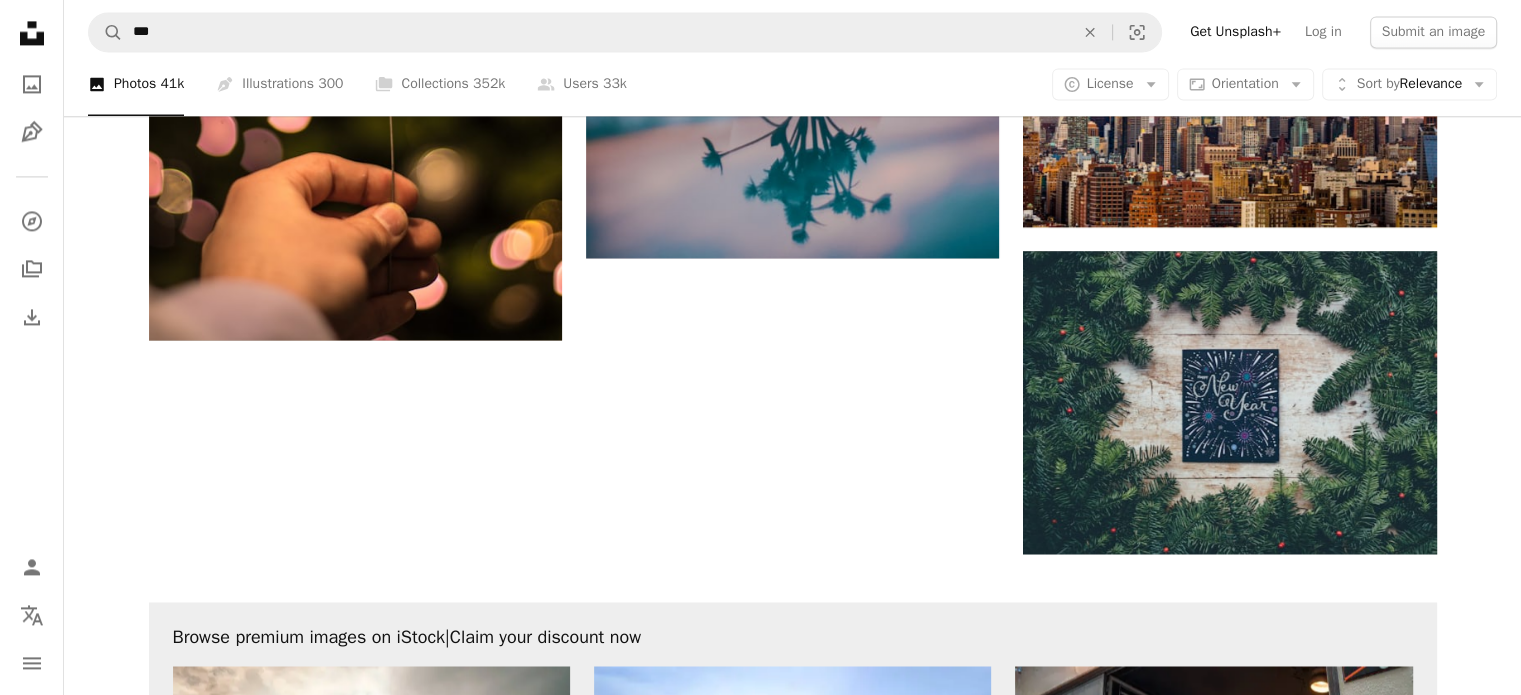 scroll, scrollTop: 3077, scrollLeft: 0, axis: vertical 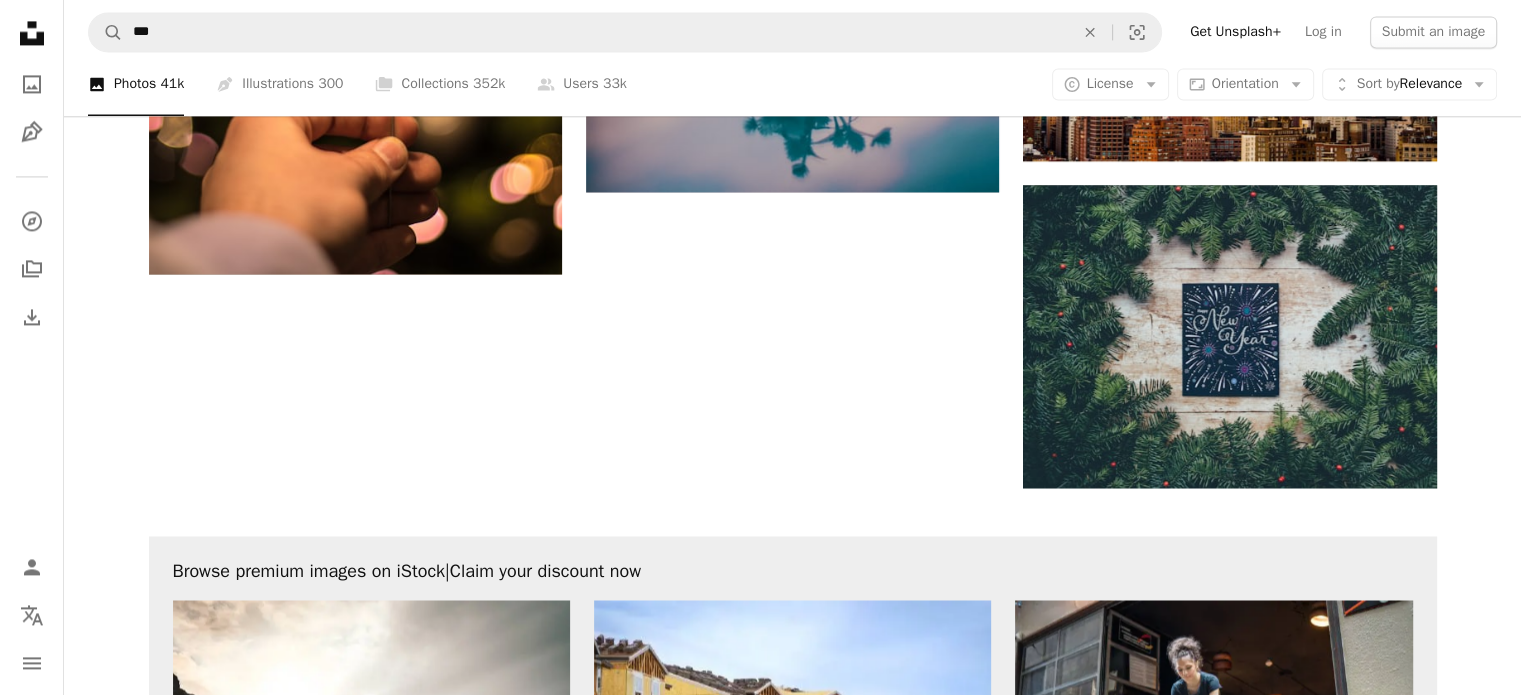 click on "Load more" at bounding box center (793, 1290) 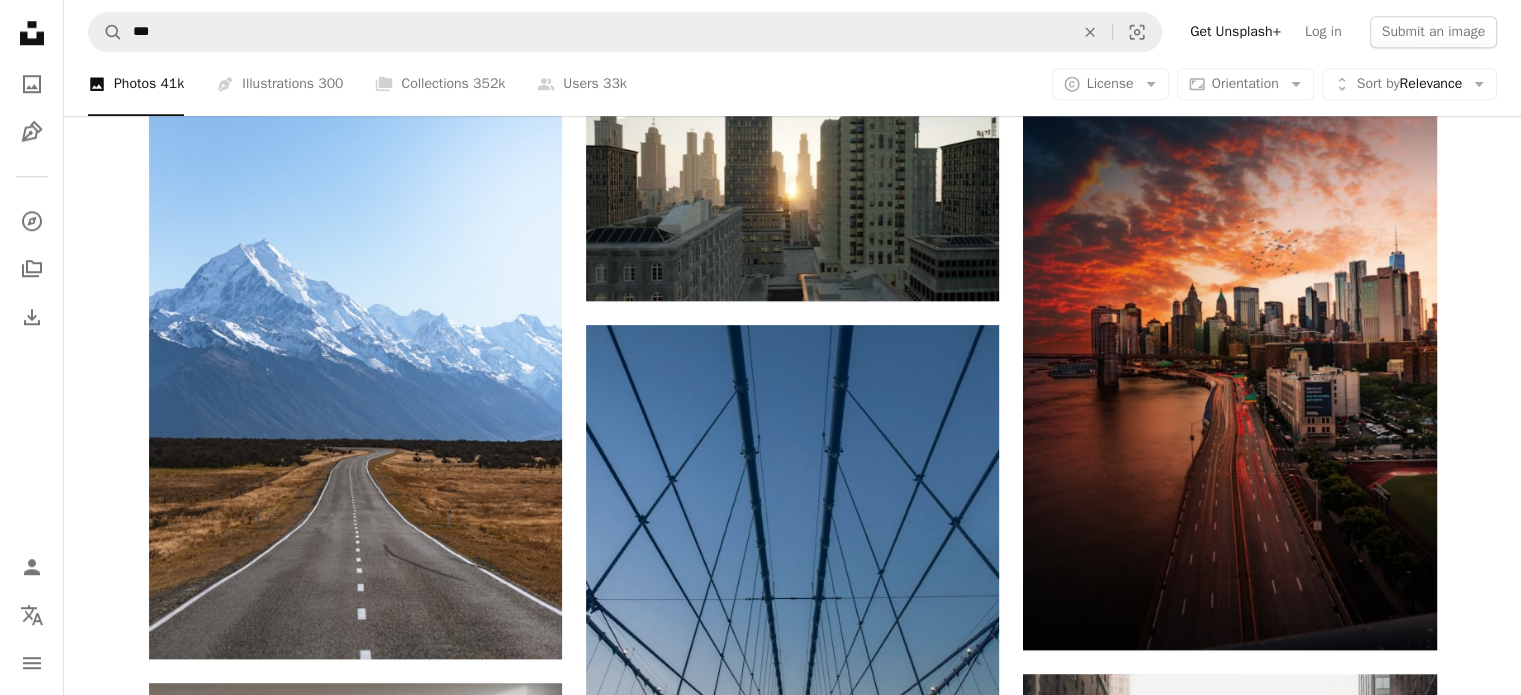 scroll, scrollTop: 0, scrollLeft: 0, axis: both 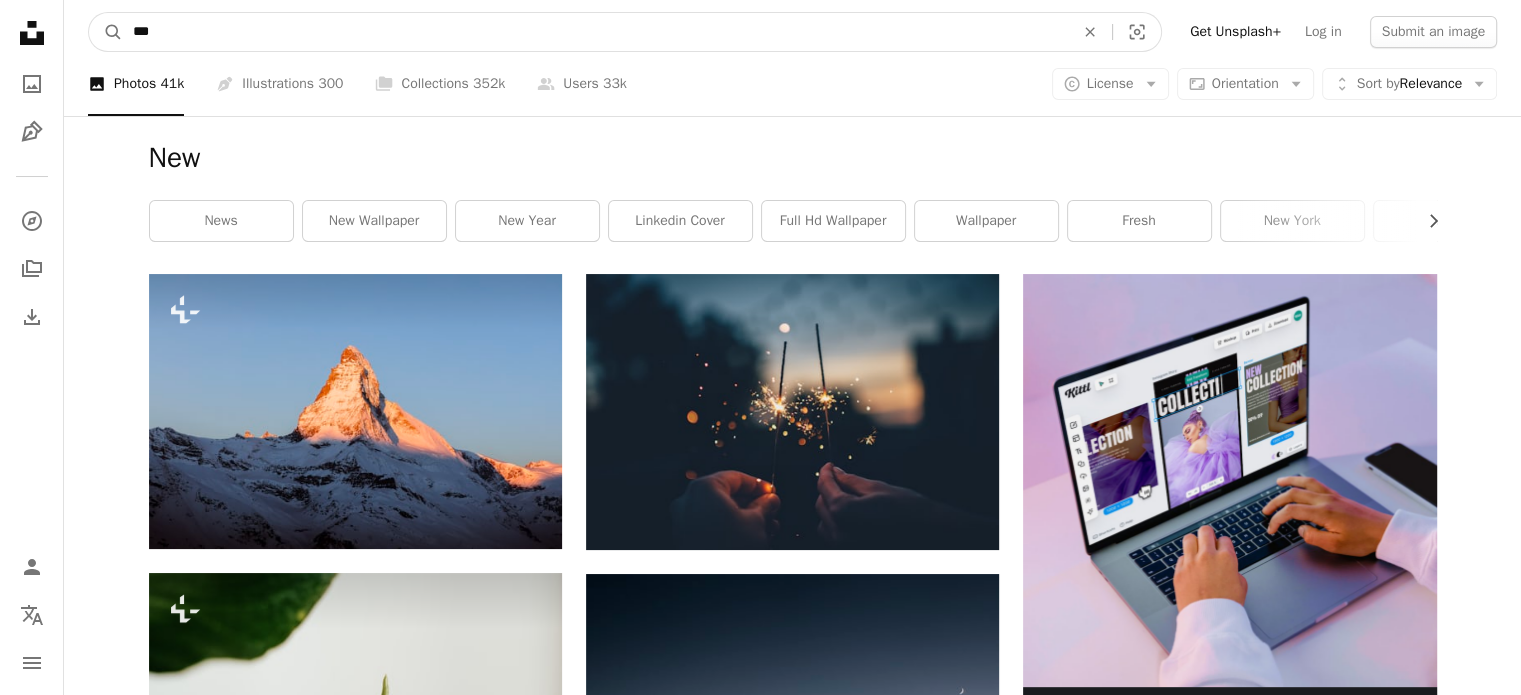 click on "***" at bounding box center [595, 32] 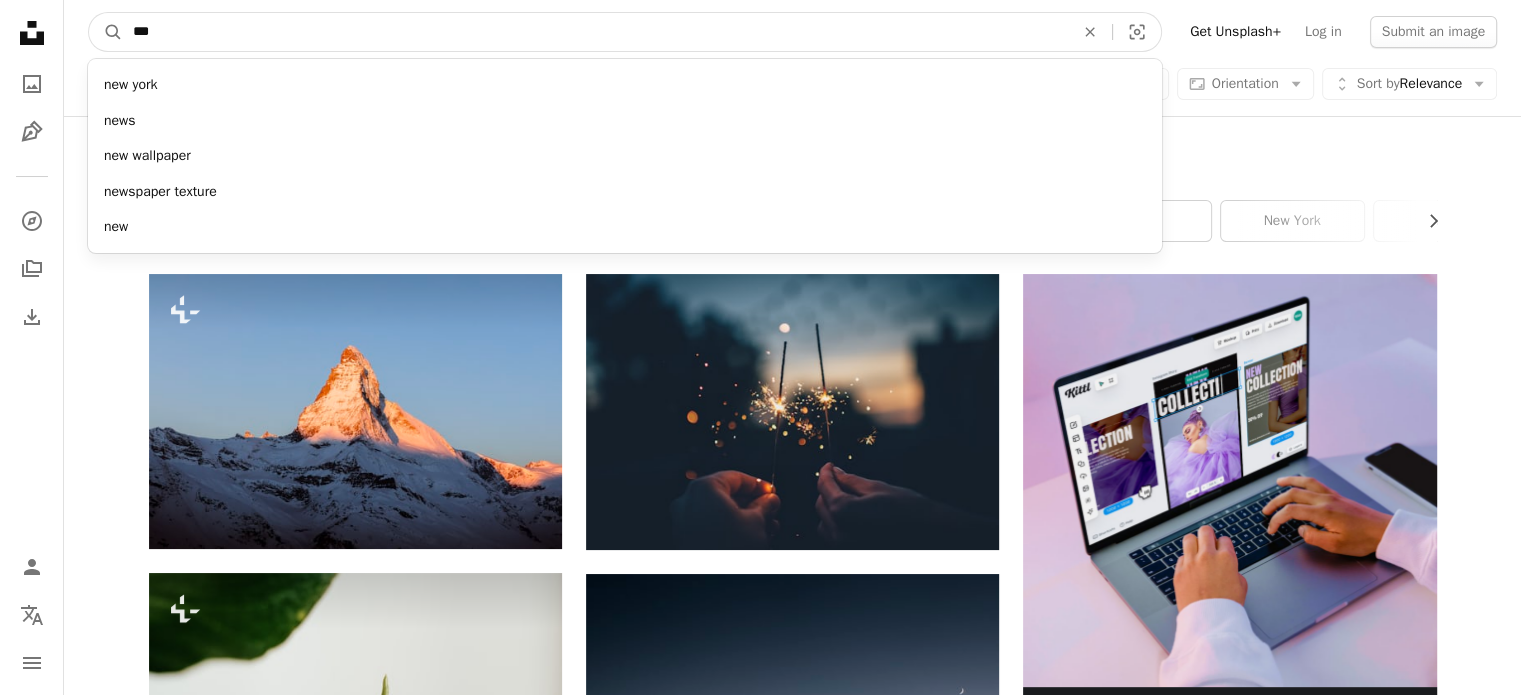 click on "***" at bounding box center [595, 32] 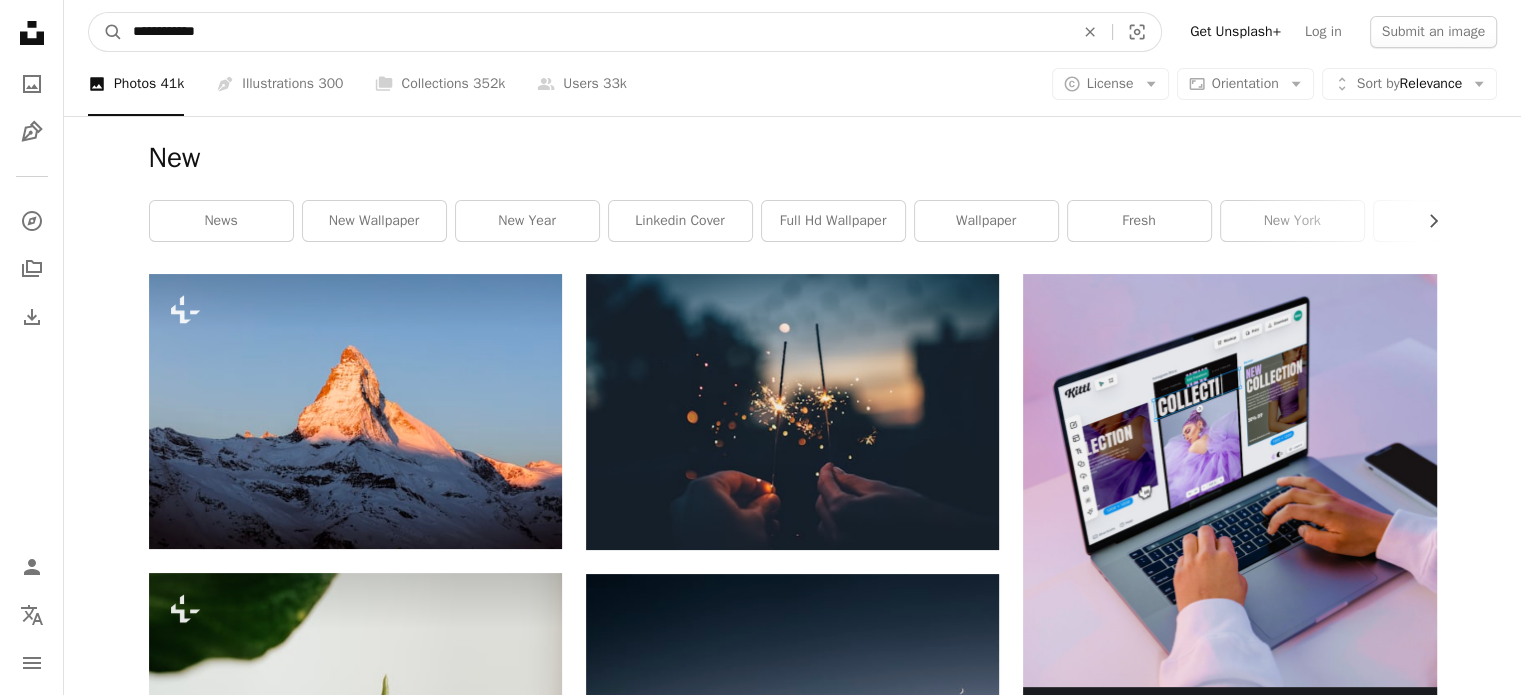 type on "**********" 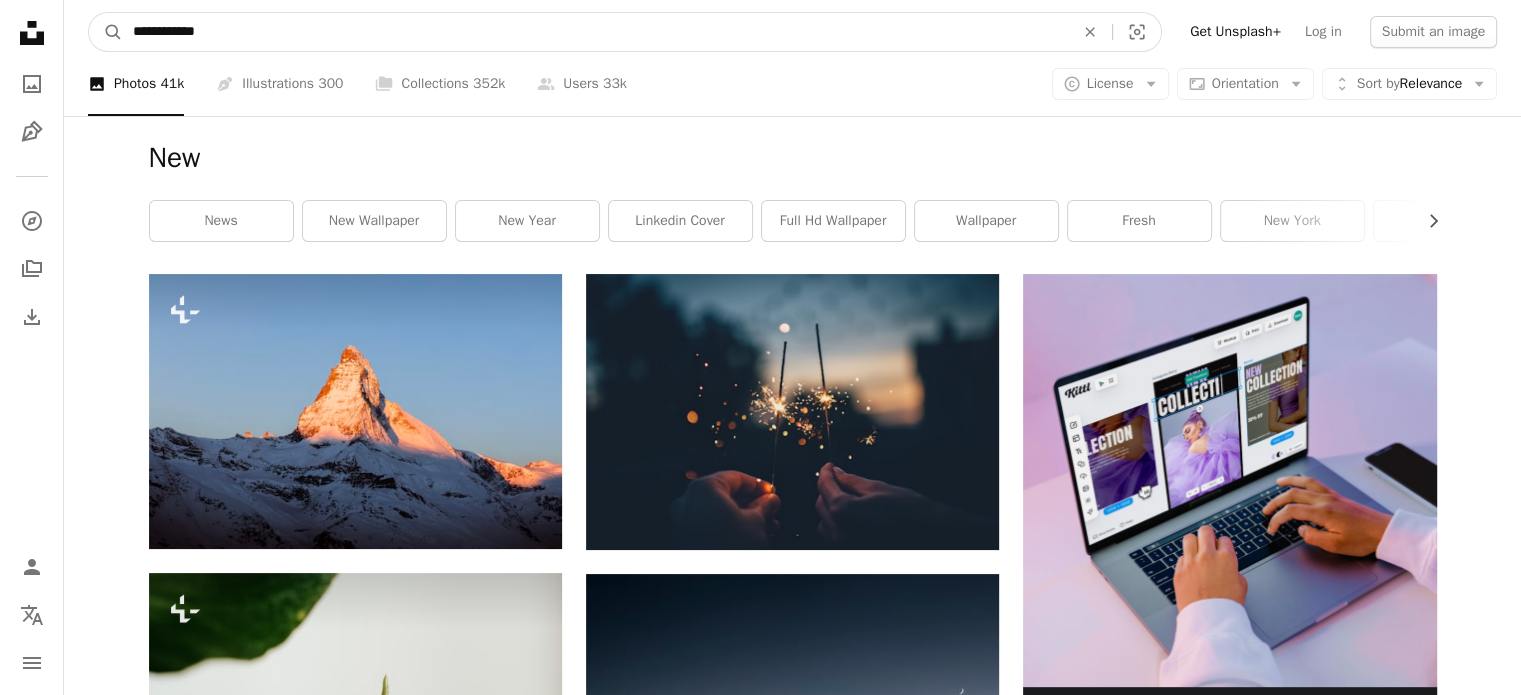 click on "A magnifying glass" at bounding box center [106, 32] 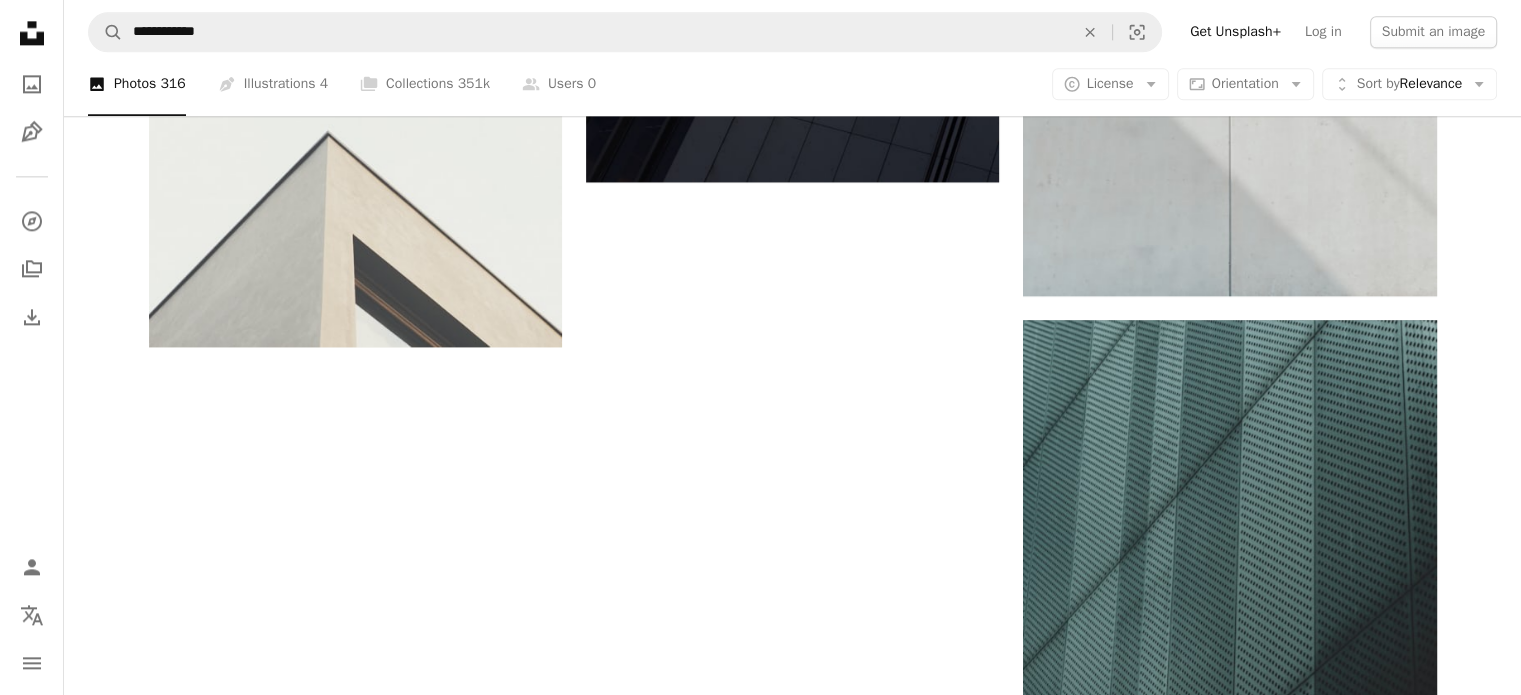 scroll, scrollTop: 2684, scrollLeft: 0, axis: vertical 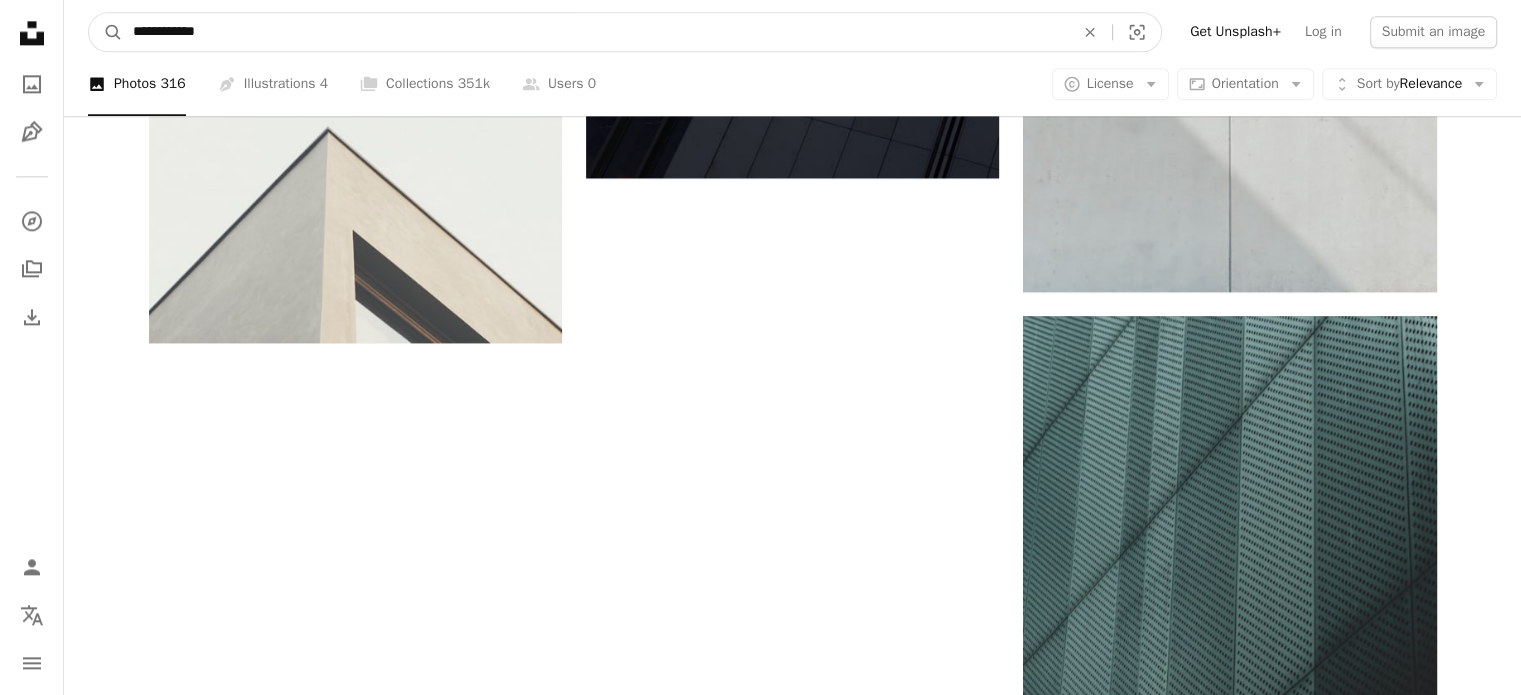 click on "**********" at bounding box center (595, 32) 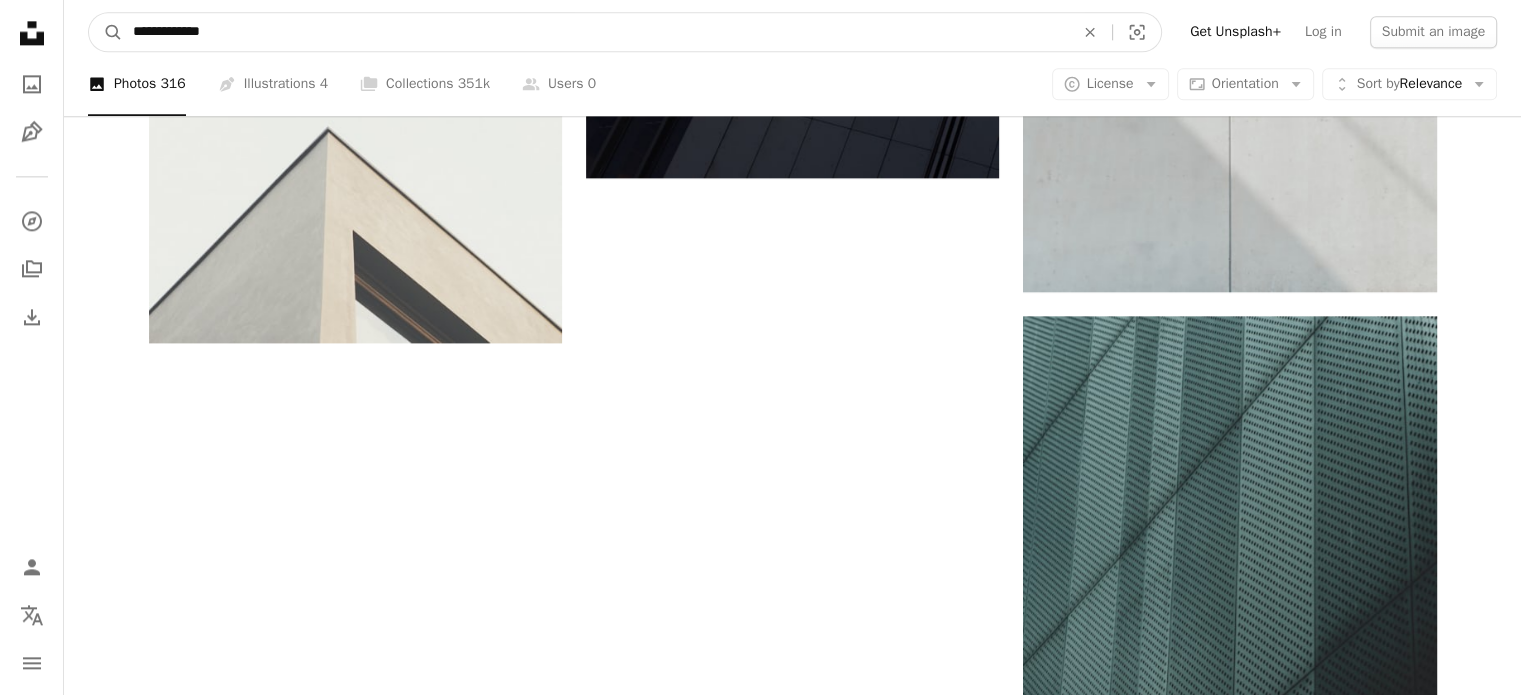 type on "**********" 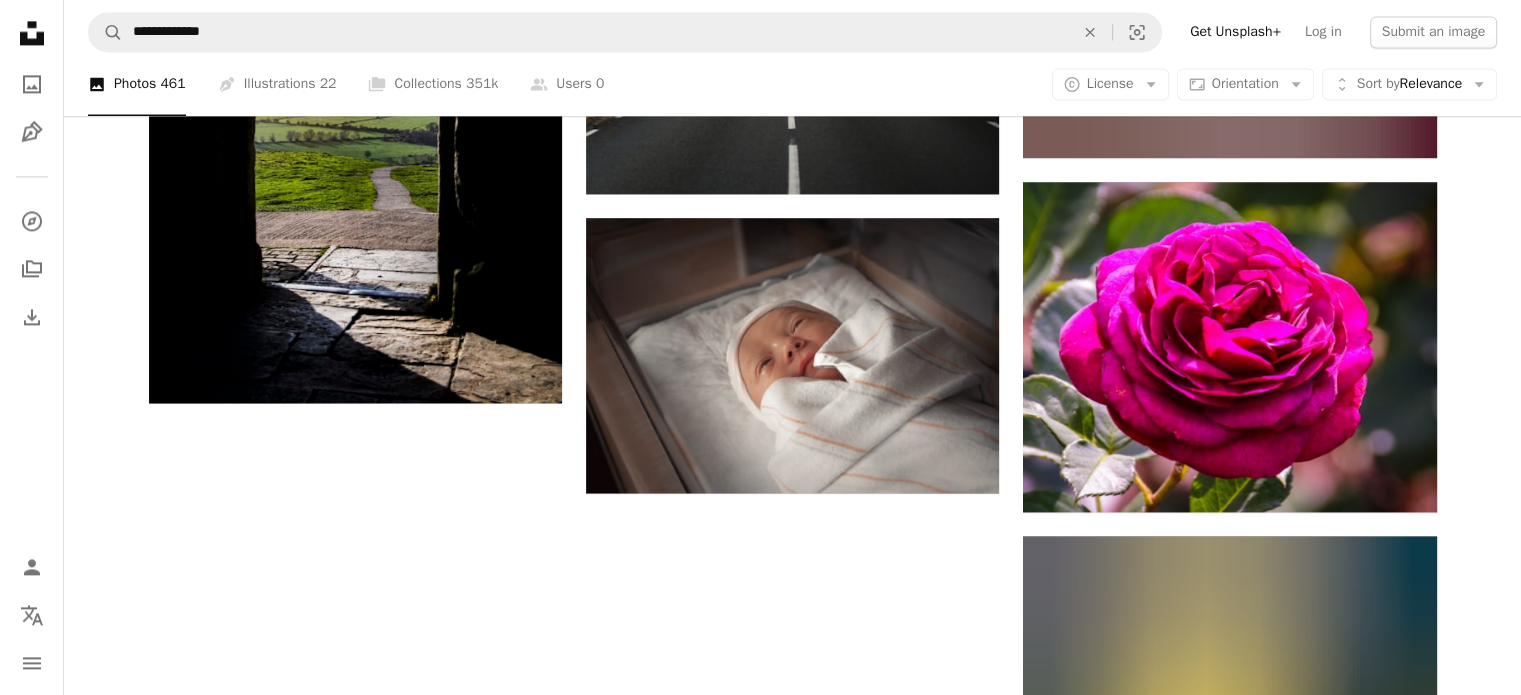 scroll, scrollTop: 2952, scrollLeft: 0, axis: vertical 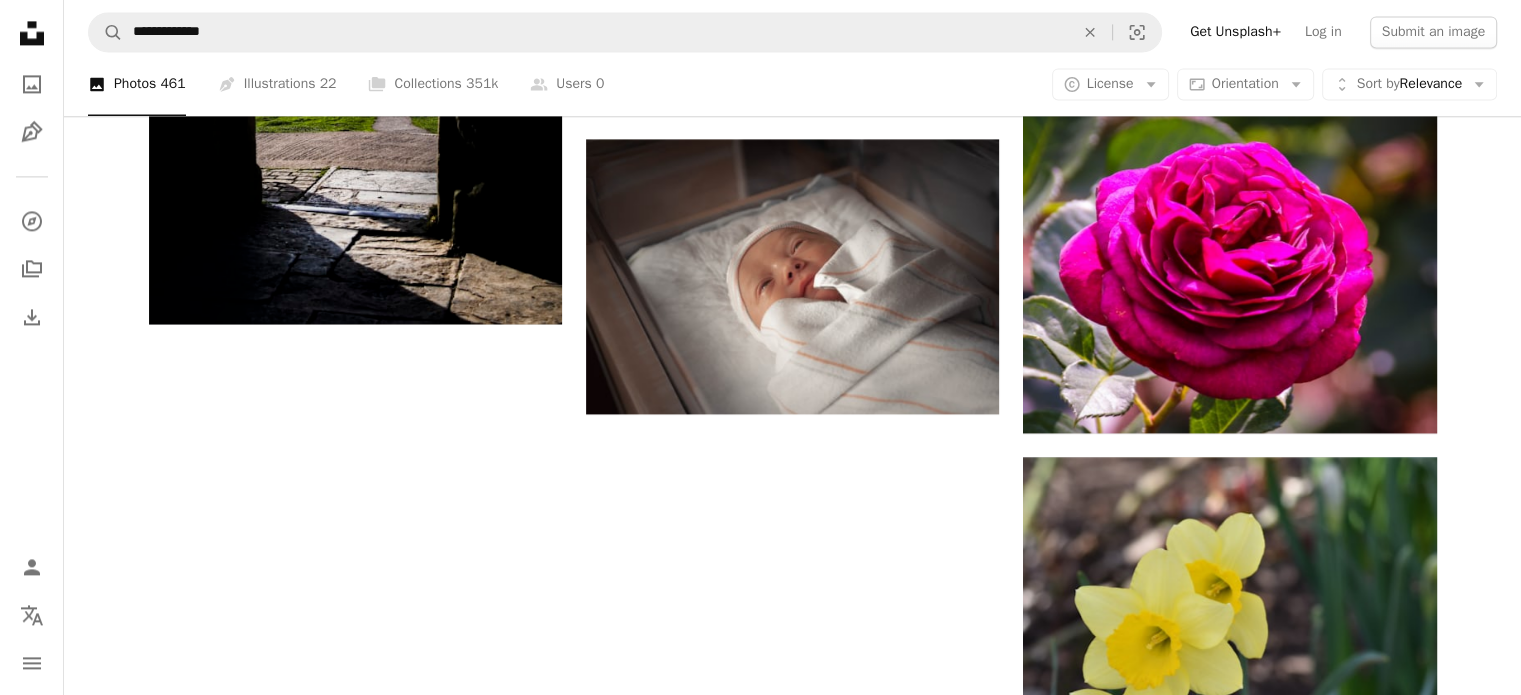 click on "Load more" at bounding box center (793, 1607) 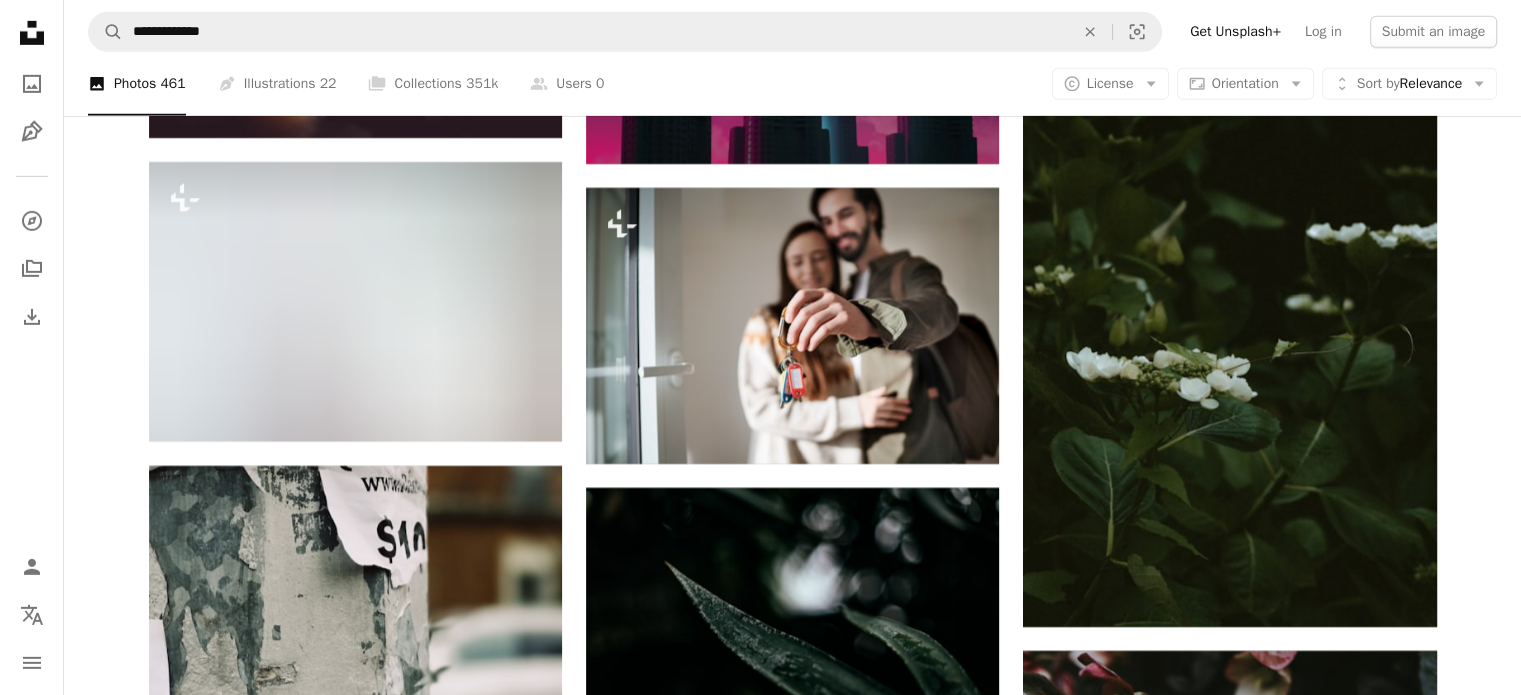 scroll, scrollTop: 13832, scrollLeft: 0, axis: vertical 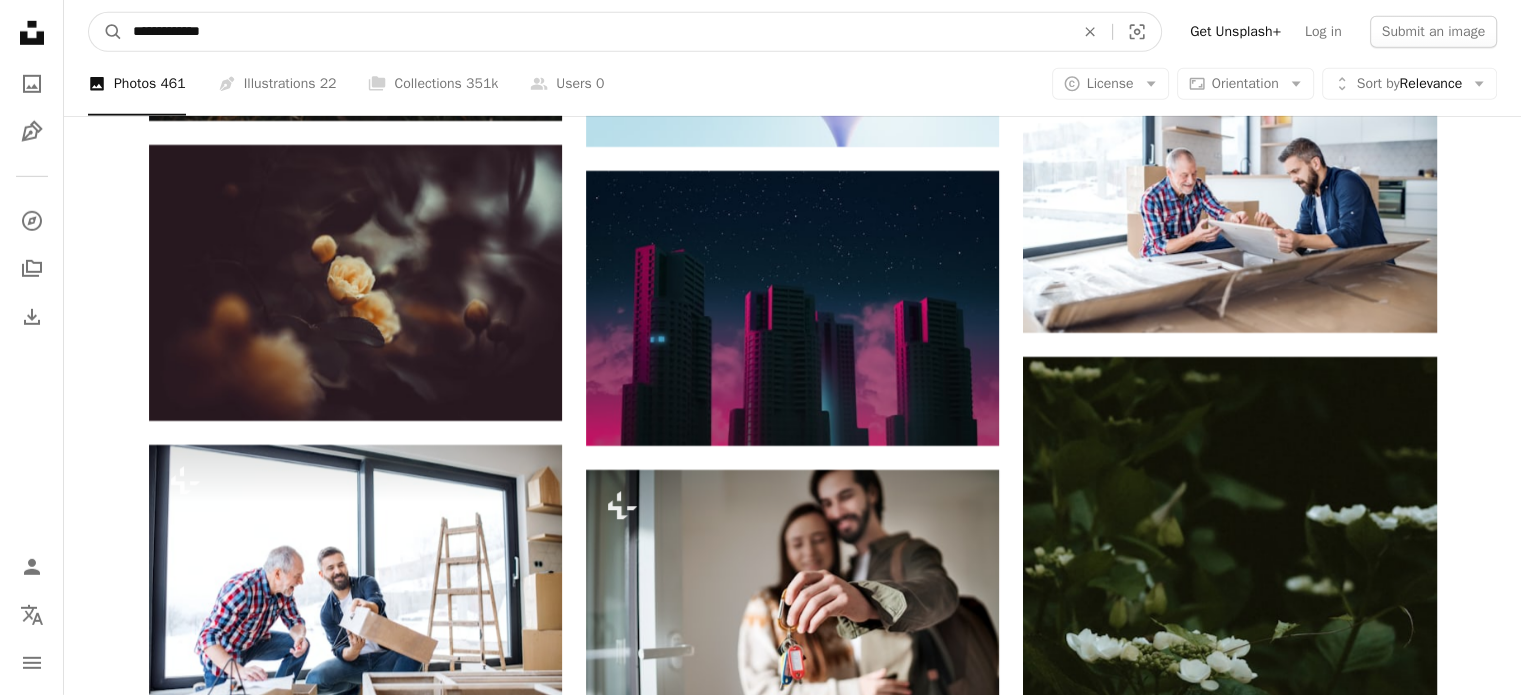 click on "**********" at bounding box center (595, 32) 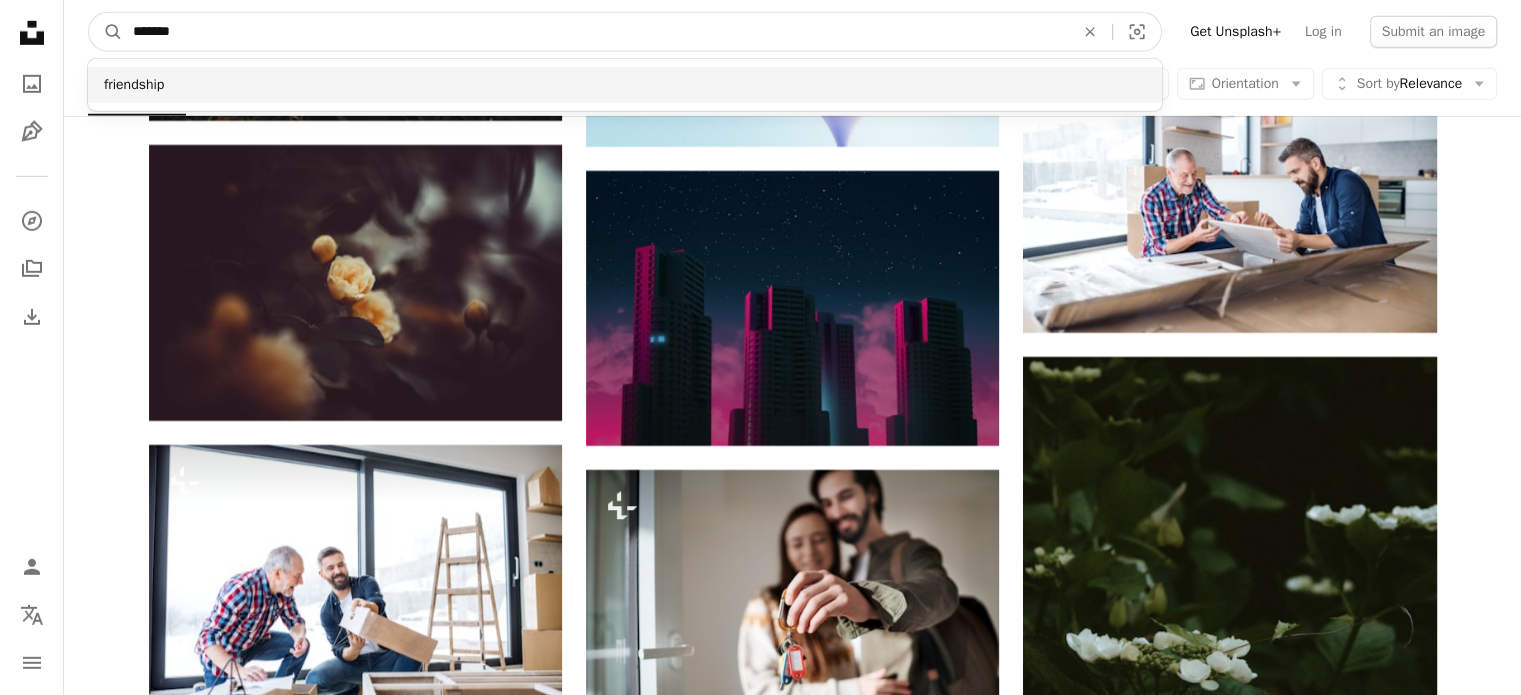 type on "*******" 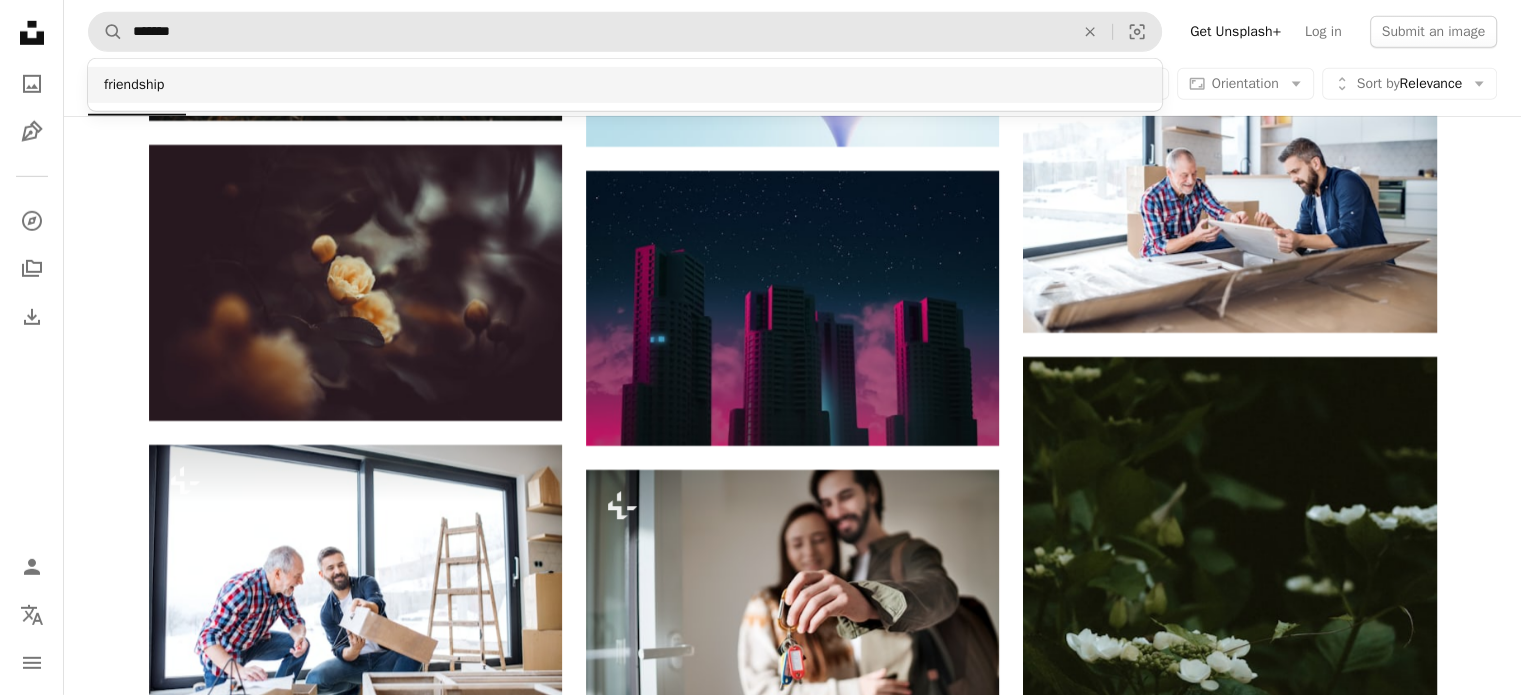 click on "friendship" at bounding box center (625, 85) 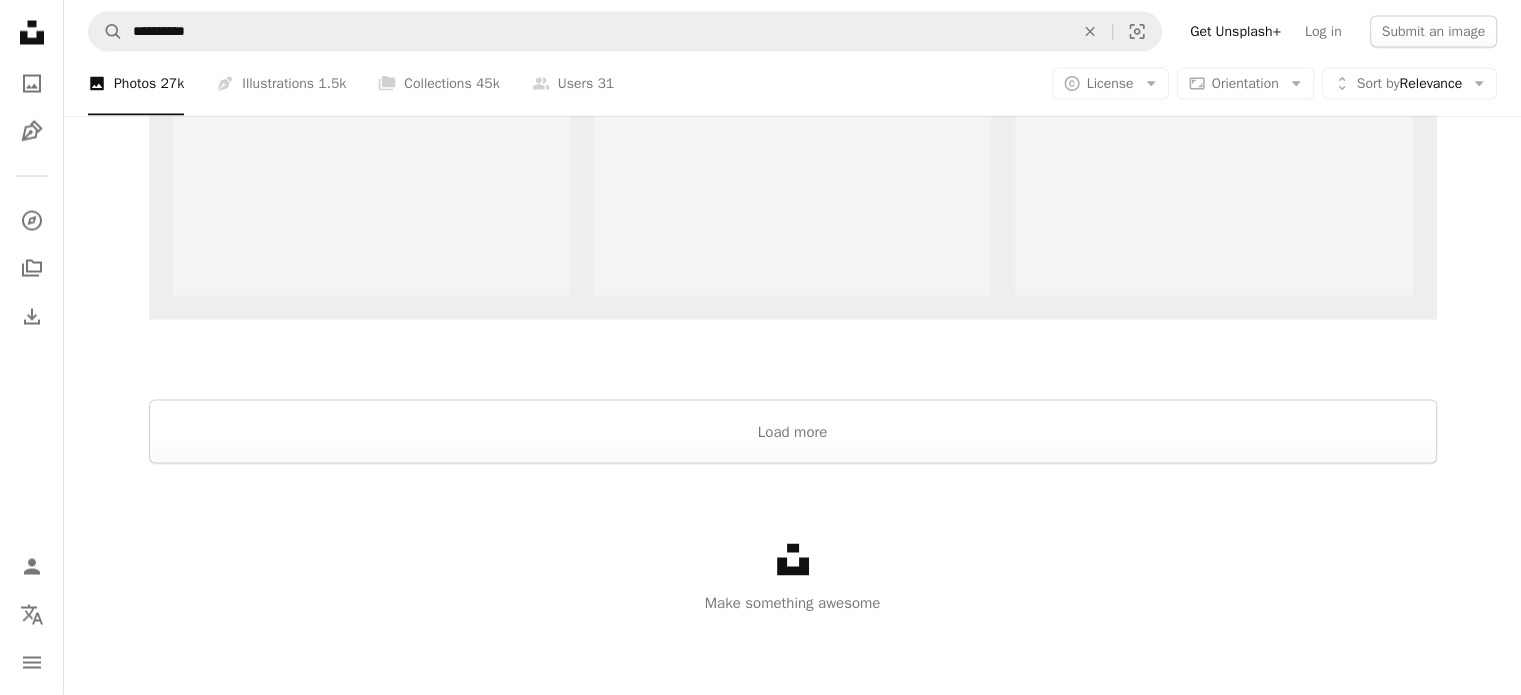 scroll, scrollTop: 0, scrollLeft: 0, axis: both 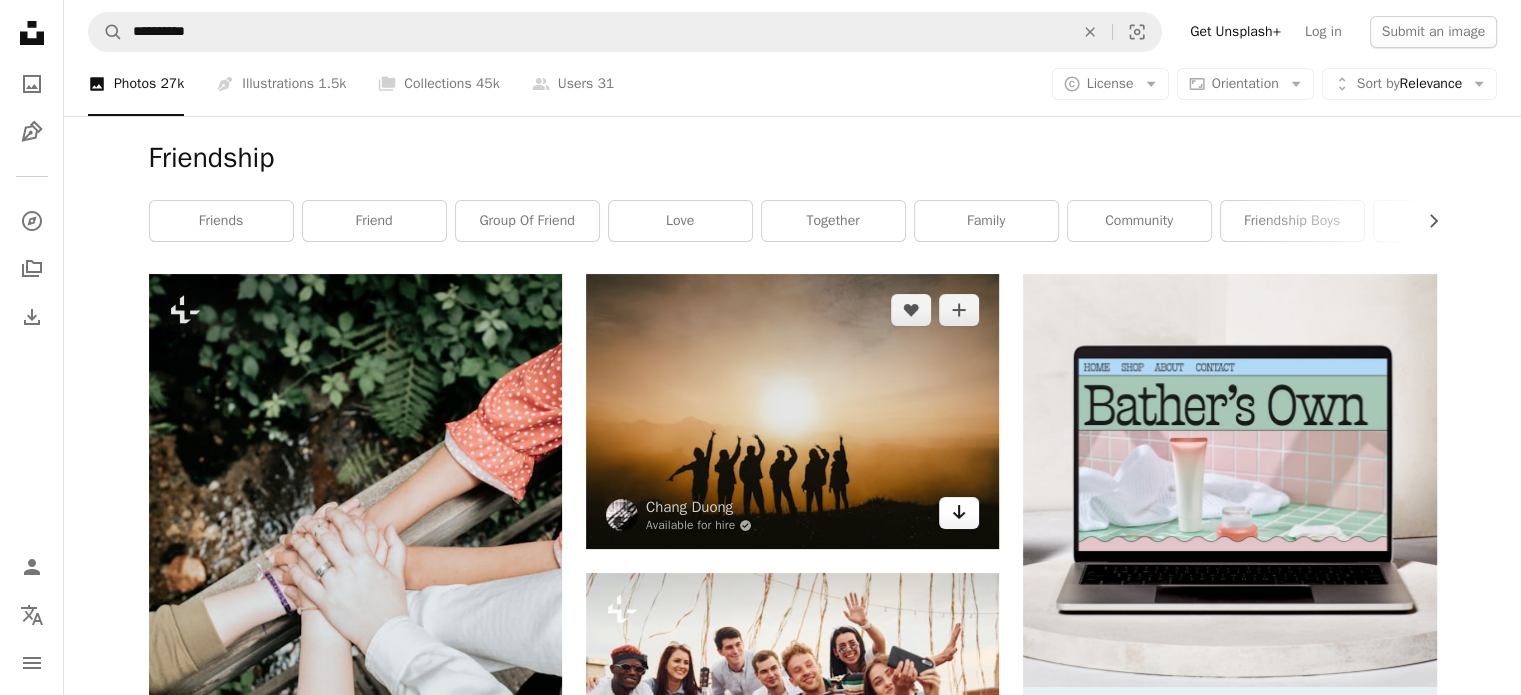 click on "Arrow pointing down" 